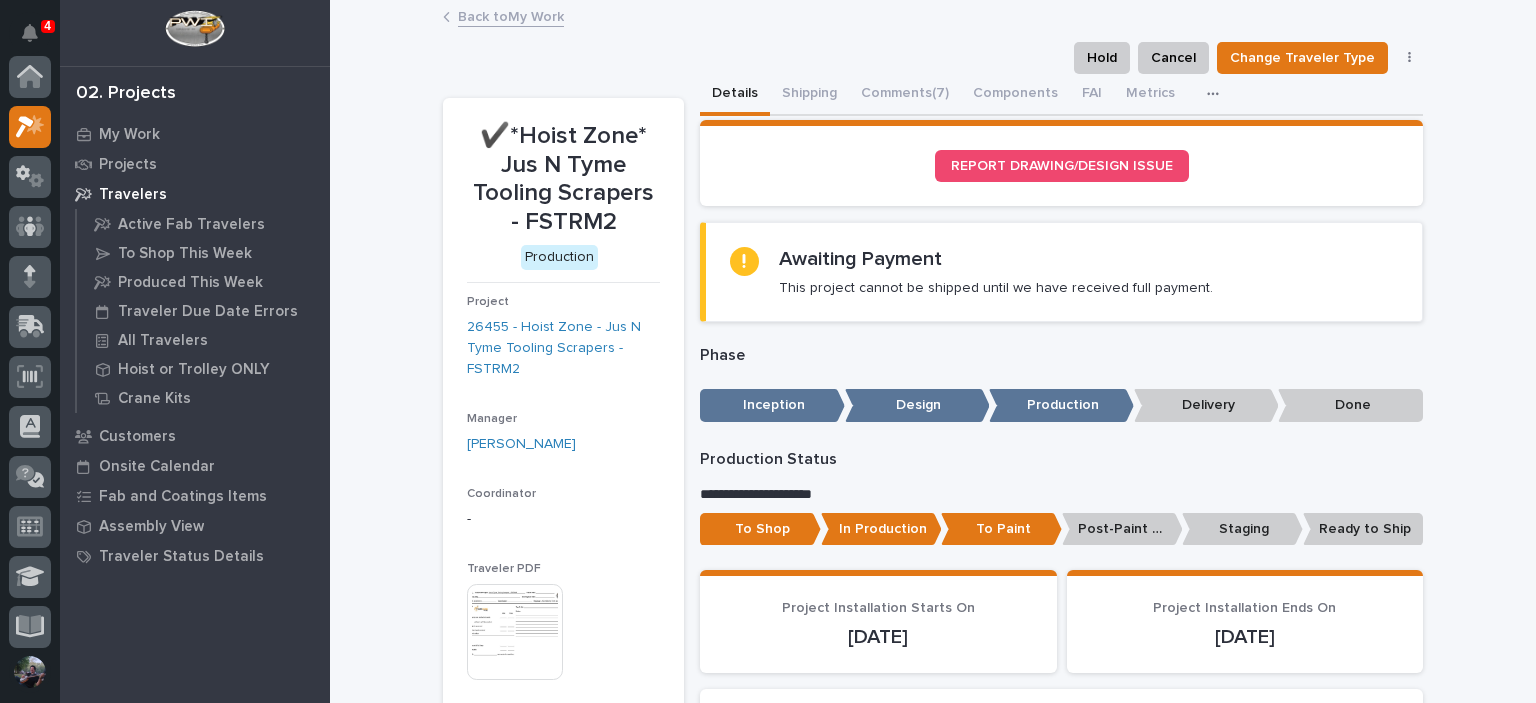 scroll, scrollTop: 0, scrollLeft: 0, axis: both 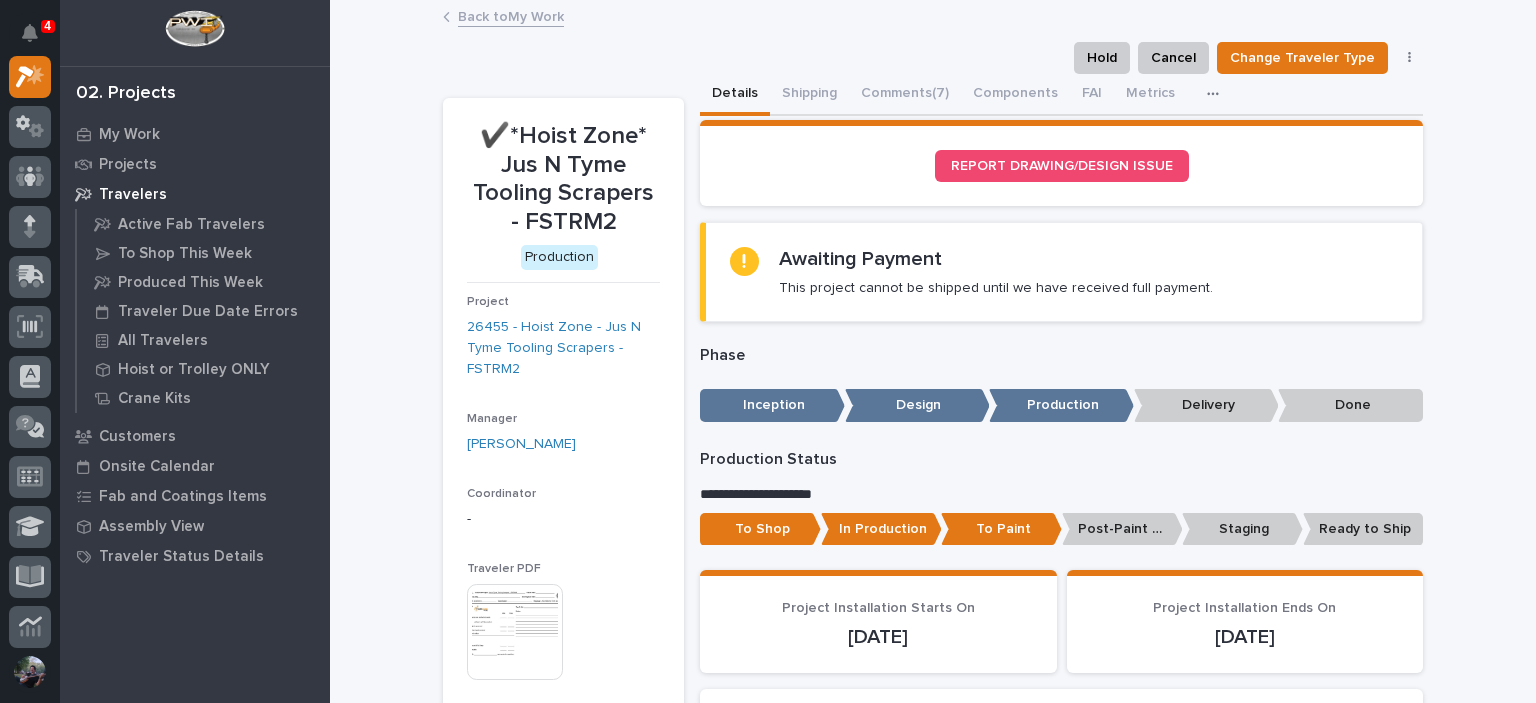 click on "Back to  My Work" at bounding box center (933, 18) 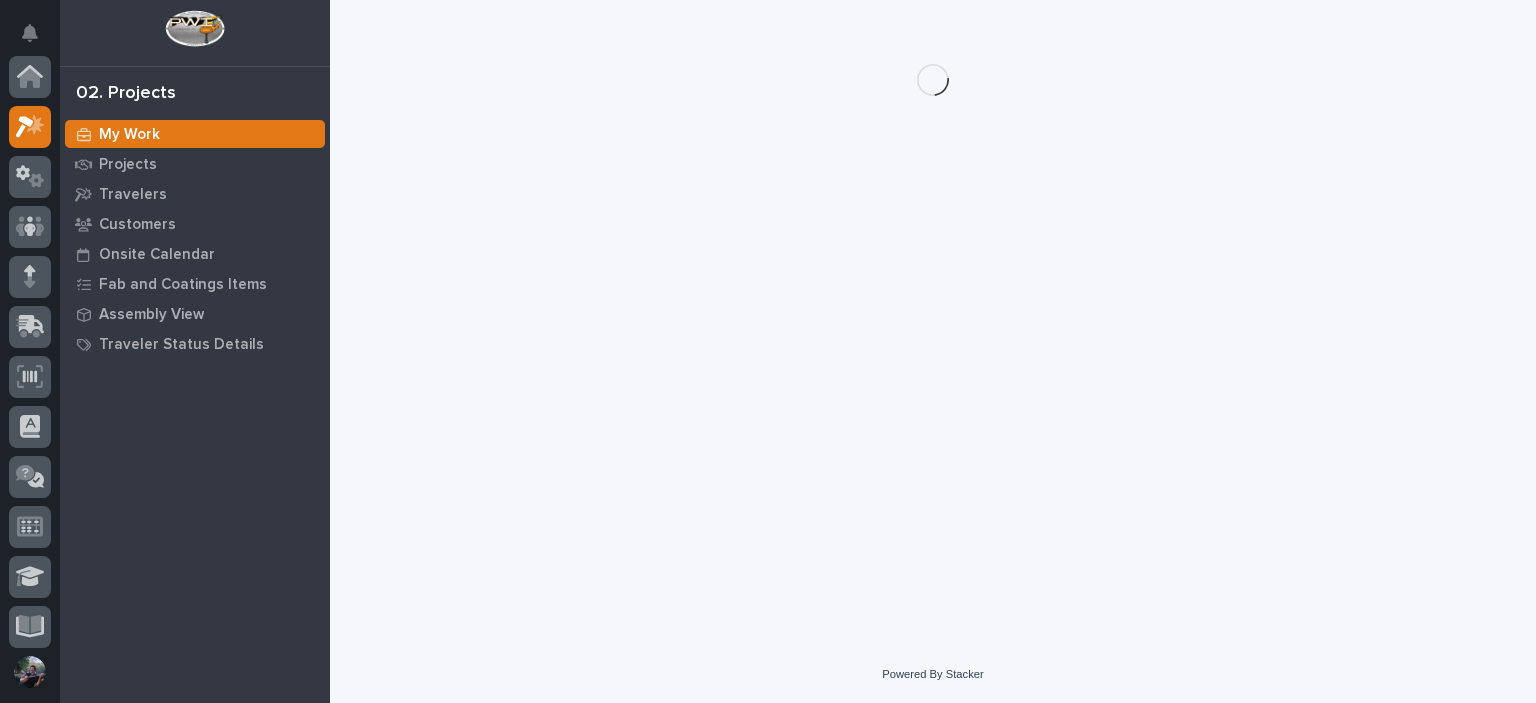 scroll, scrollTop: 50, scrollLeft: 0, axis: vertical 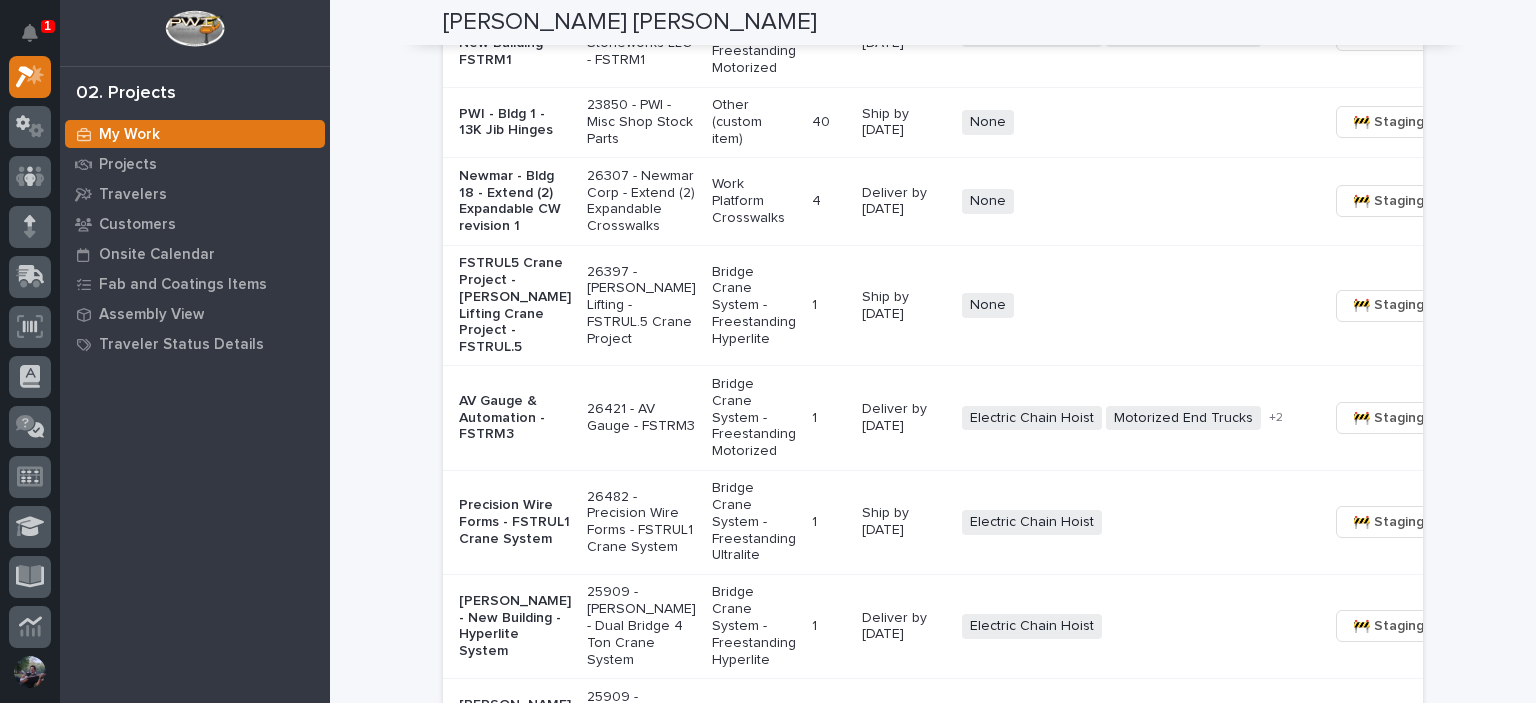 click on "AV Gauge & Automation - FSTRM3" at bounding box center (515, 418) 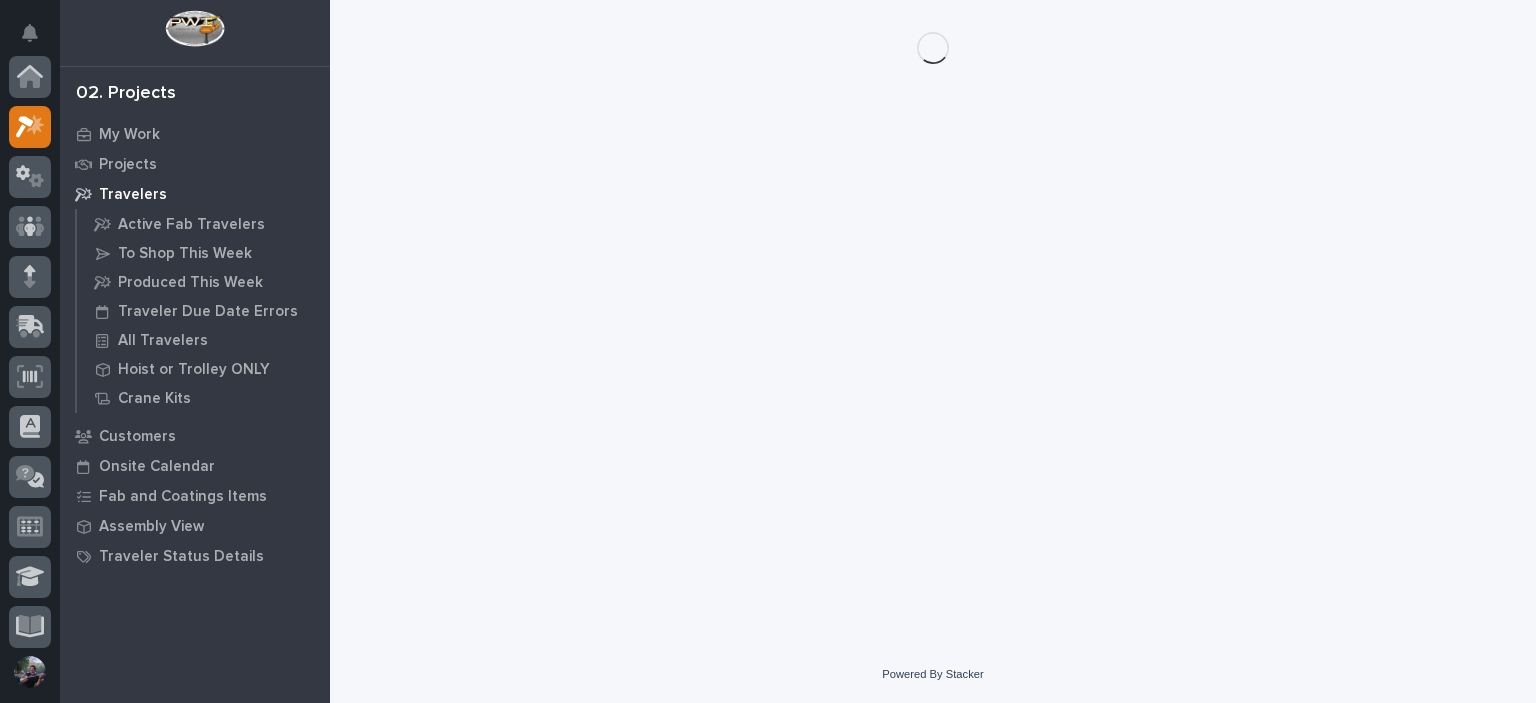 scroll, scrollTop: 0, scrollLeft: 0, axis: both 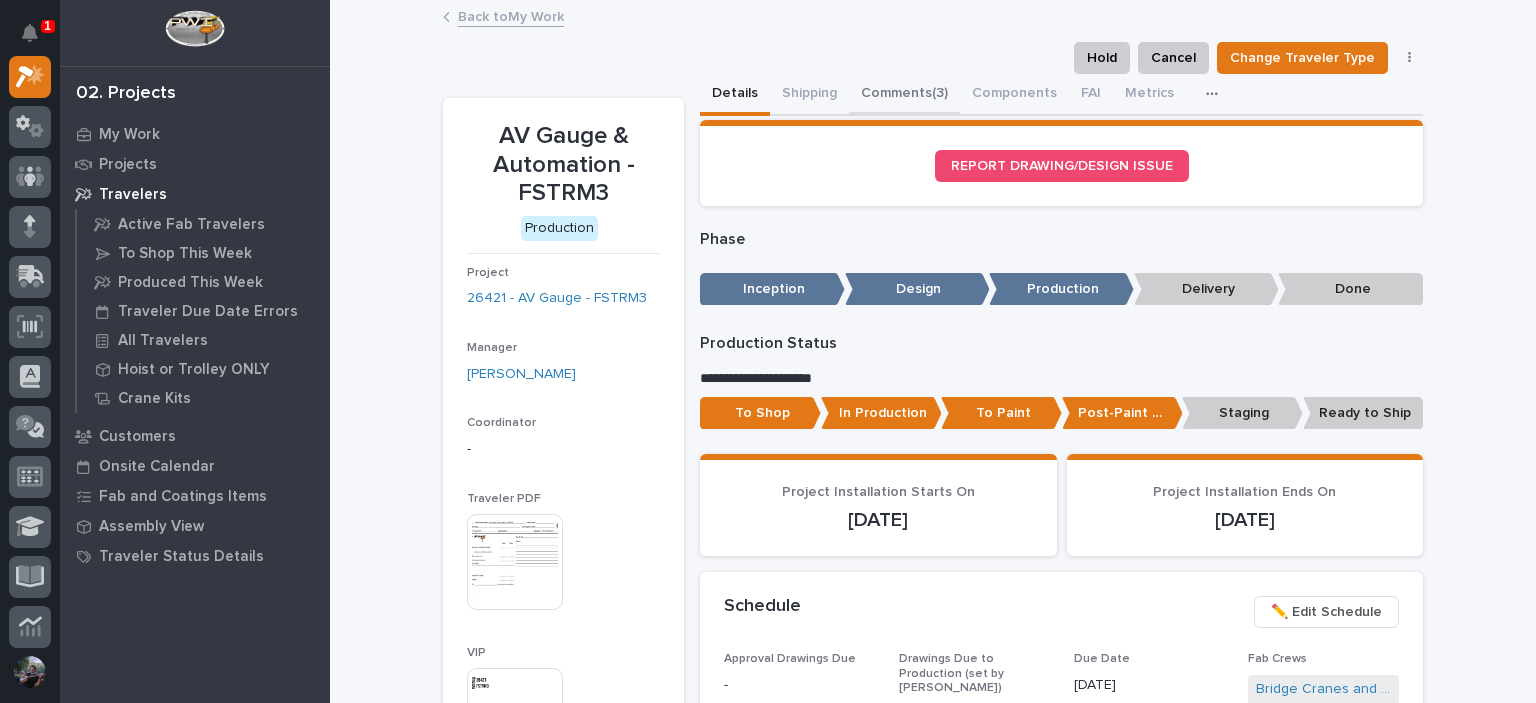 click on "Comments  (3)" at bounding box center (904, 95) 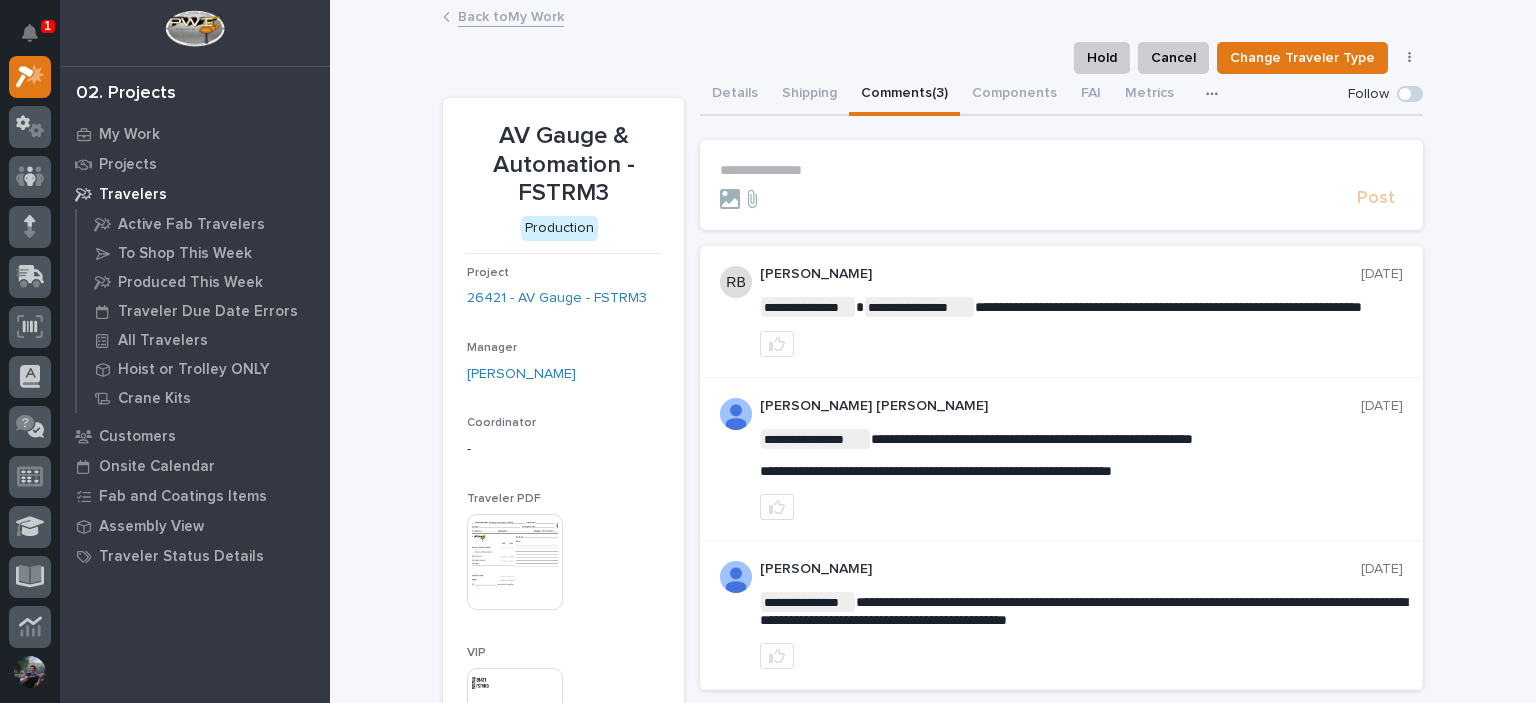 click on "**********" at bounding box center (1061, 170) 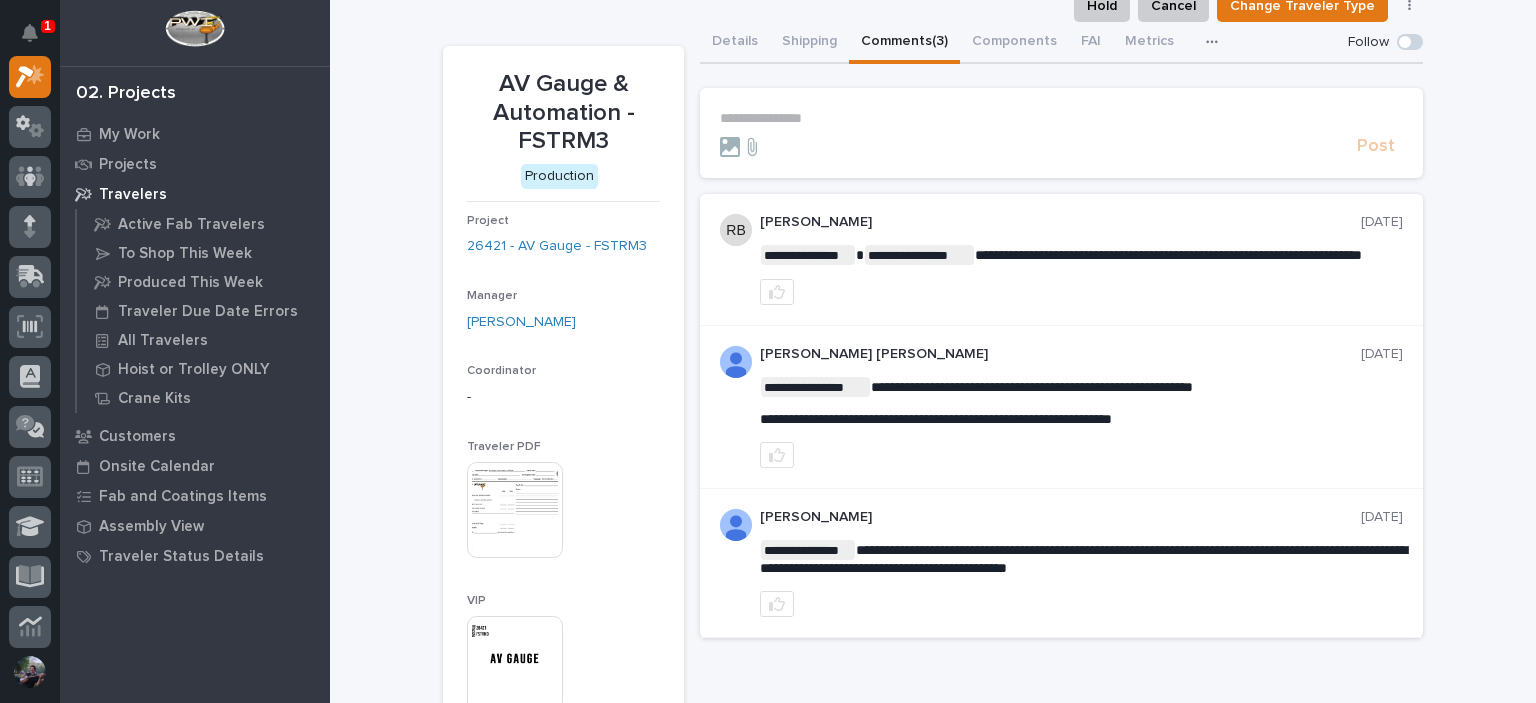 scroll, scrollTop: 133, scrollLeft: 0, axis: vertical 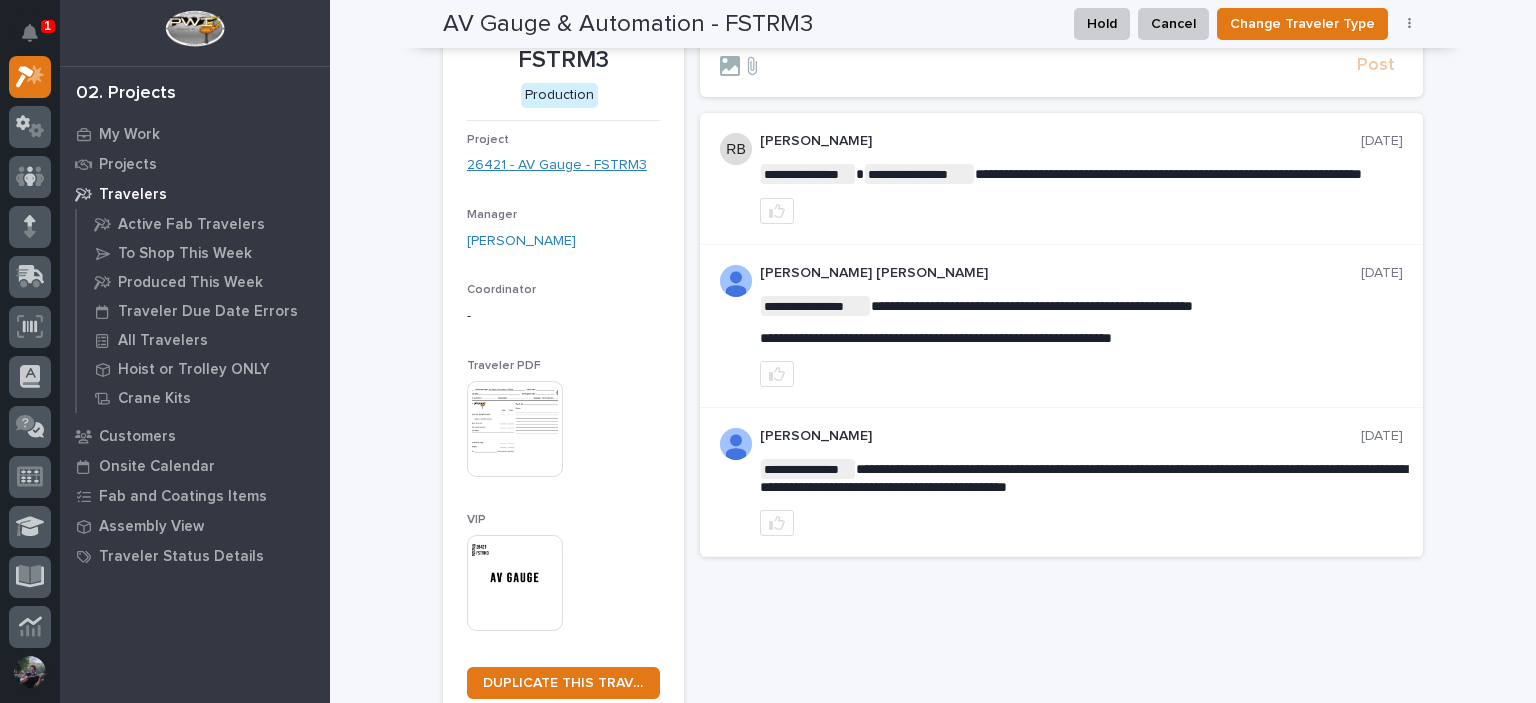 click on "26421 - AV Gauge - FSTRM3" at bounding box center [557, 165] 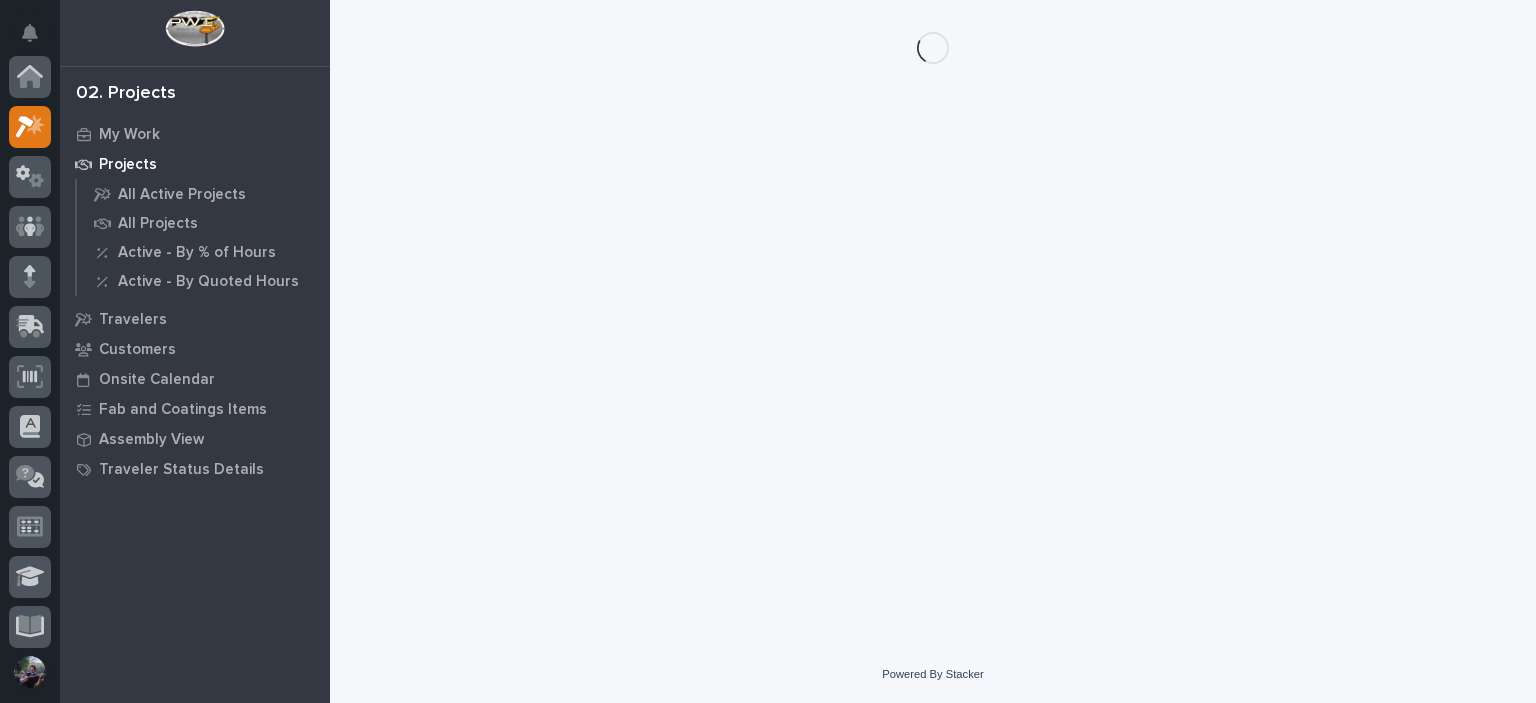 scroll, scrollTop: 0, scrollLeft: 0, axis: both 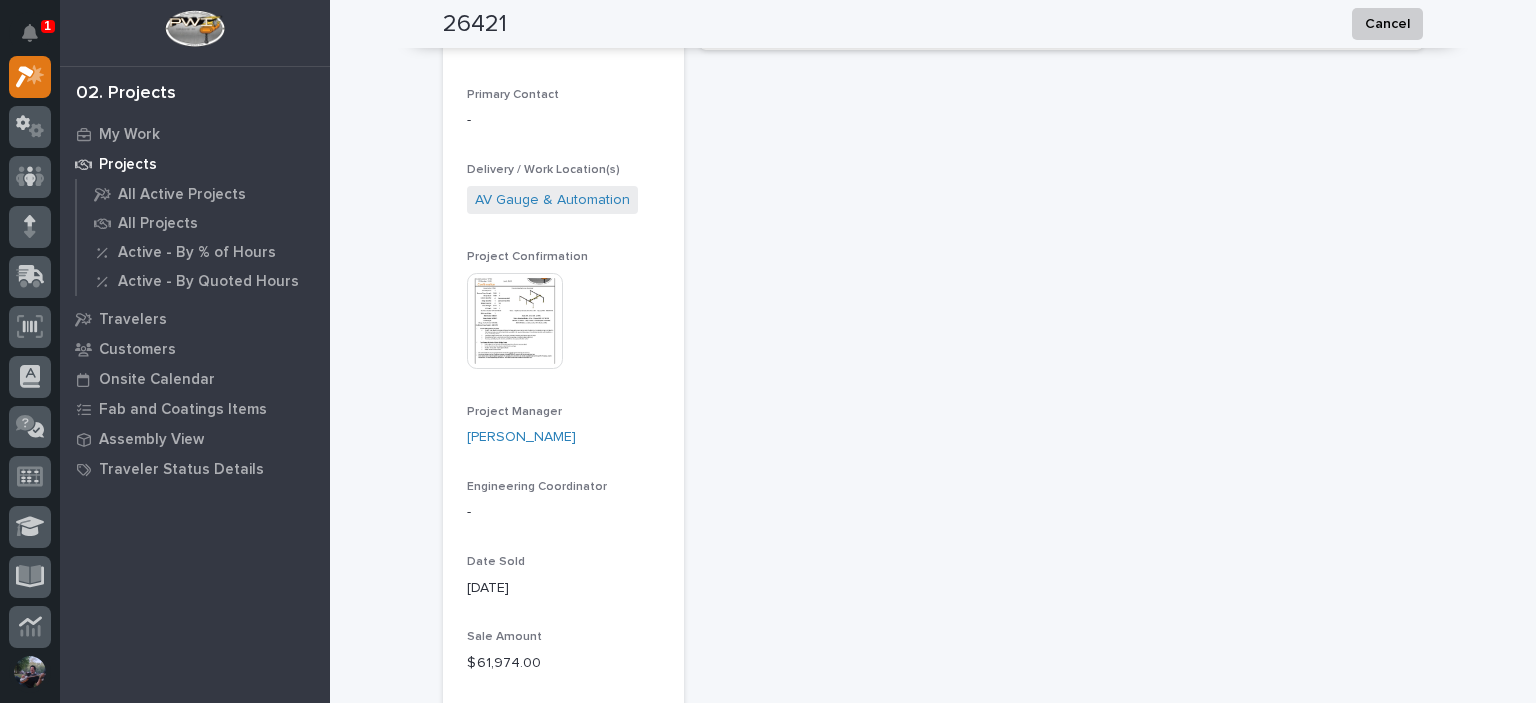 click on "Project Confirmation" at bounding box center [527, 257] 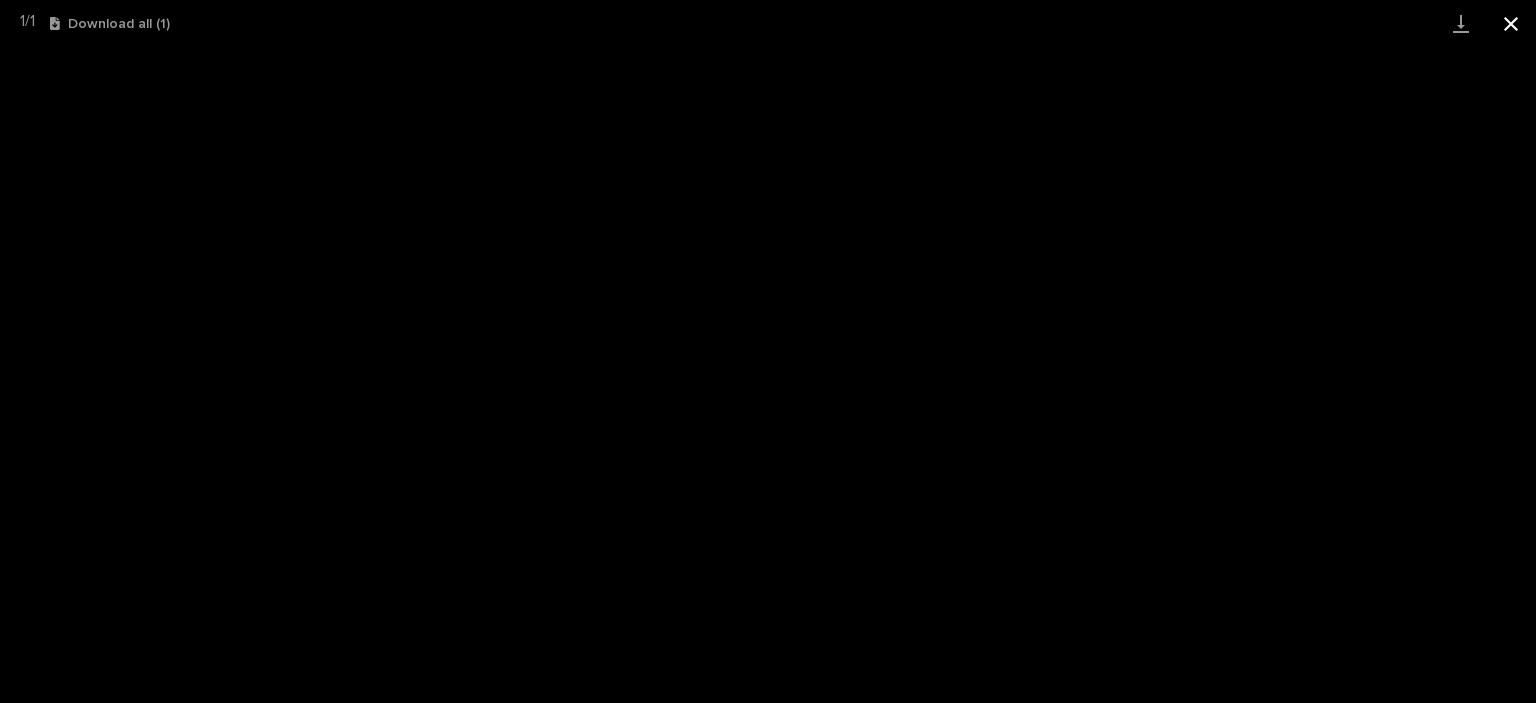 click at bounding box center (1511, 23) 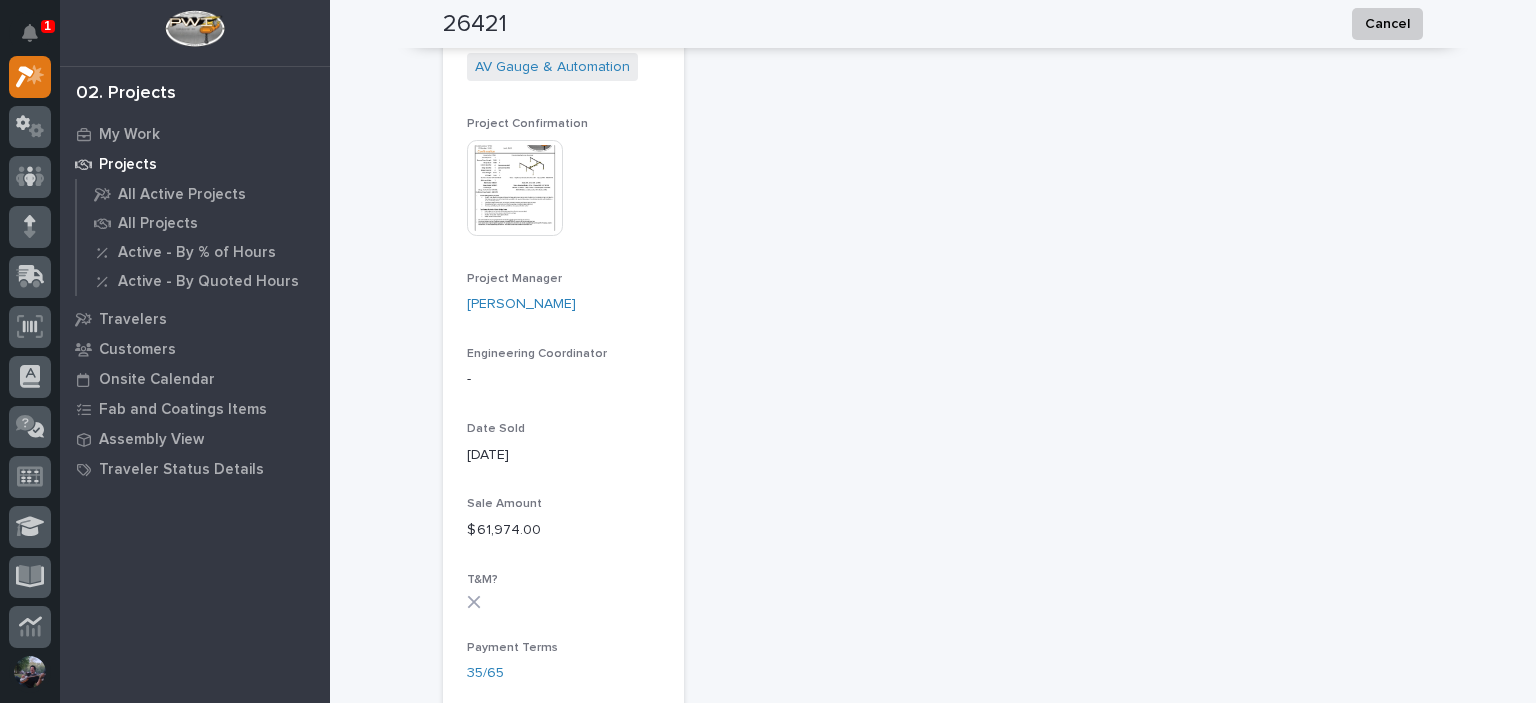 scroll, scrollTop: 333, scrollLeft: 0, axis: vertical 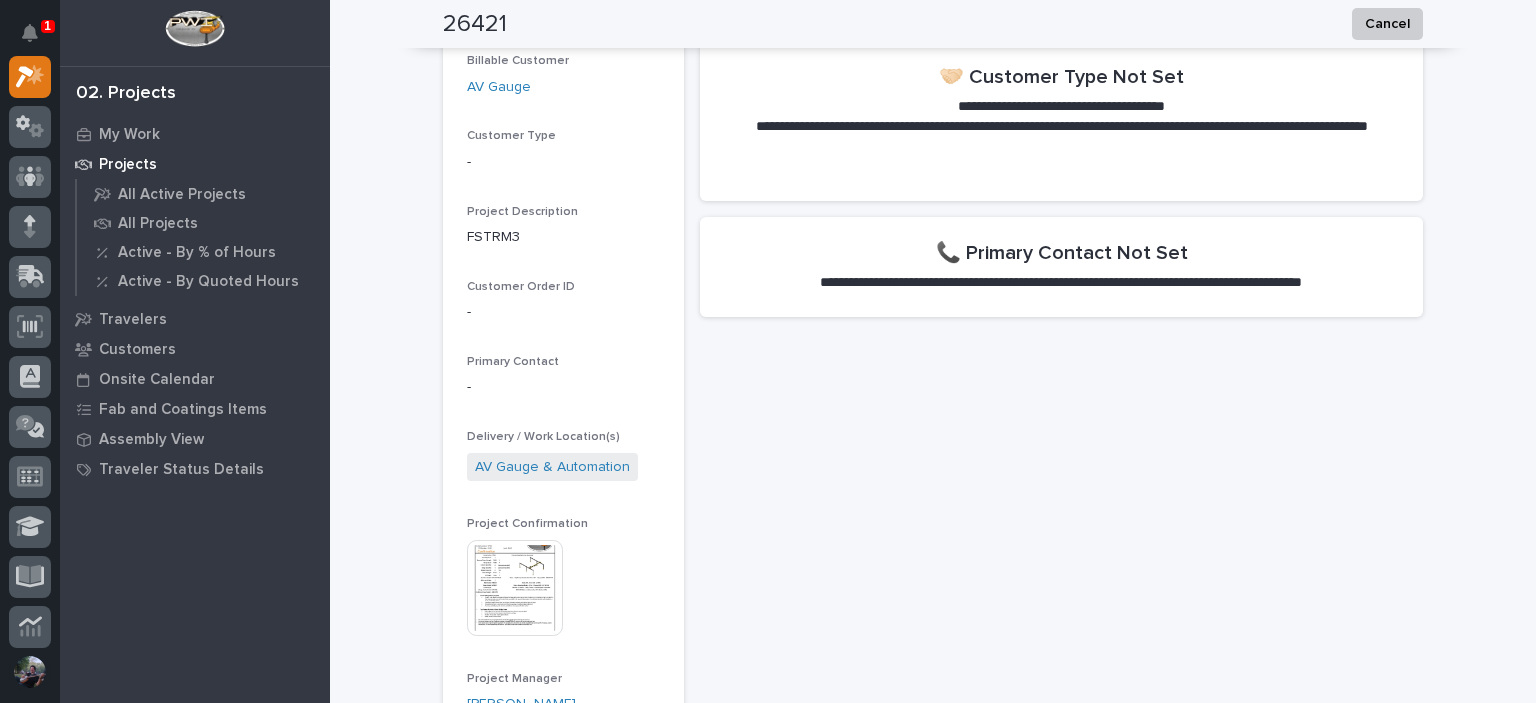 click at bounding box center [515, 588] 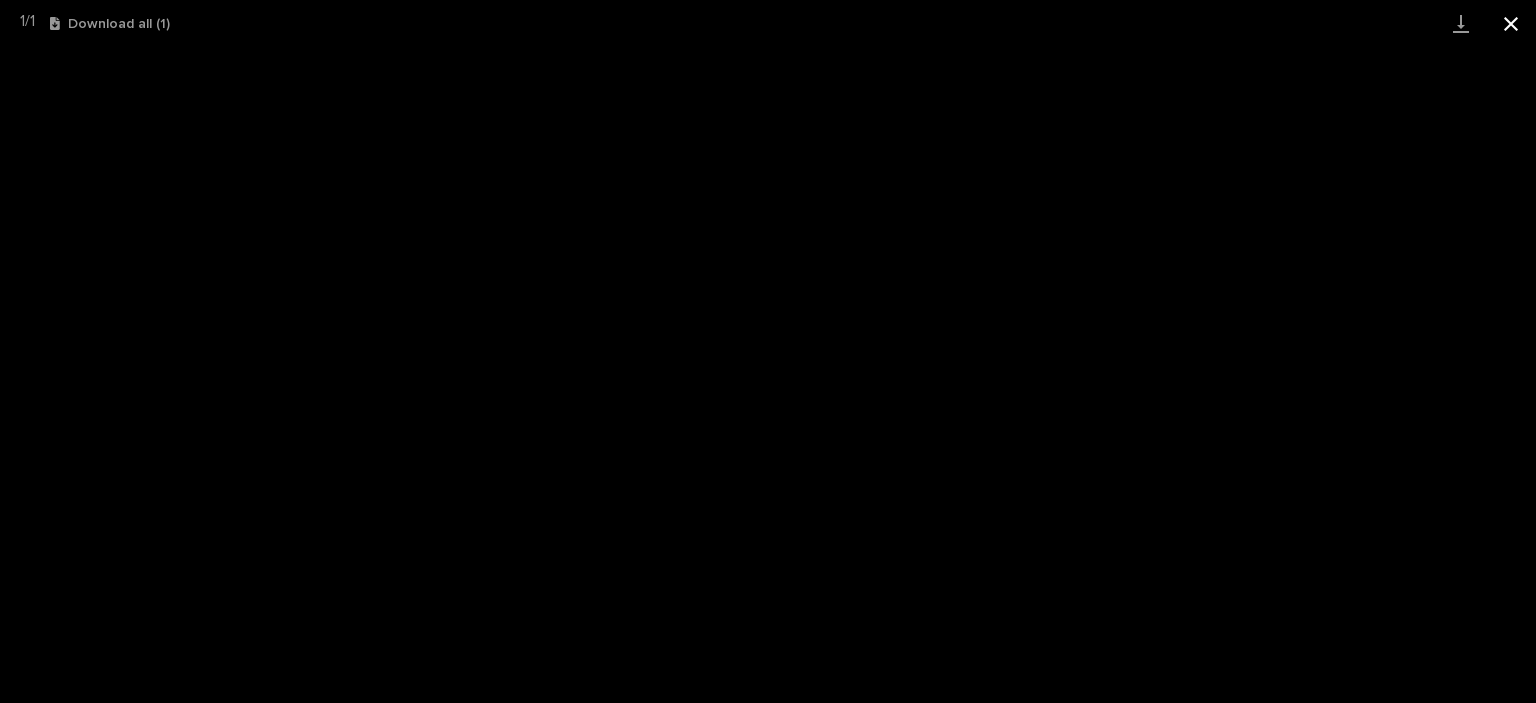 click at bounding box center [1511, 23] 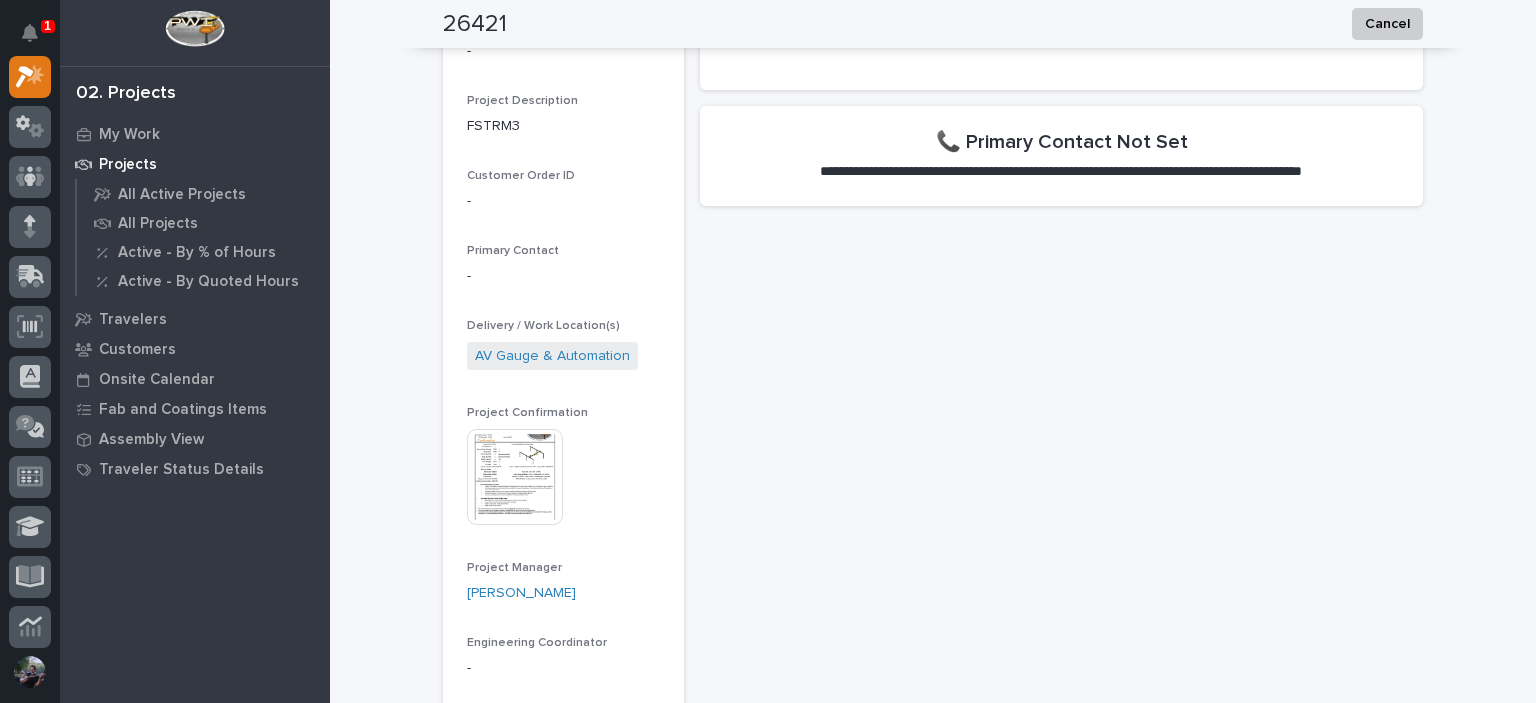 scroll, scrollTop: 600, scrollLeft: 0, axis: vertical 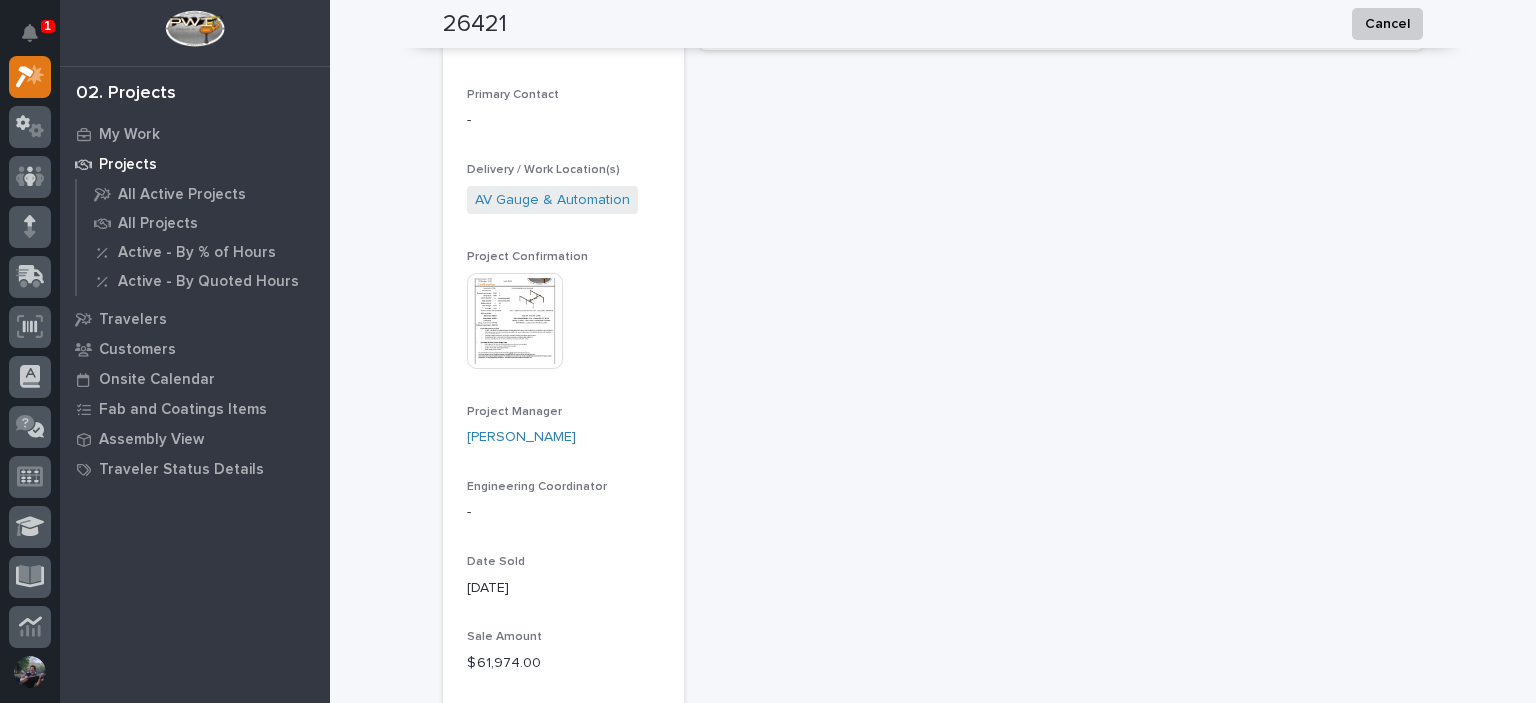 click at bounding box center (515, 321) 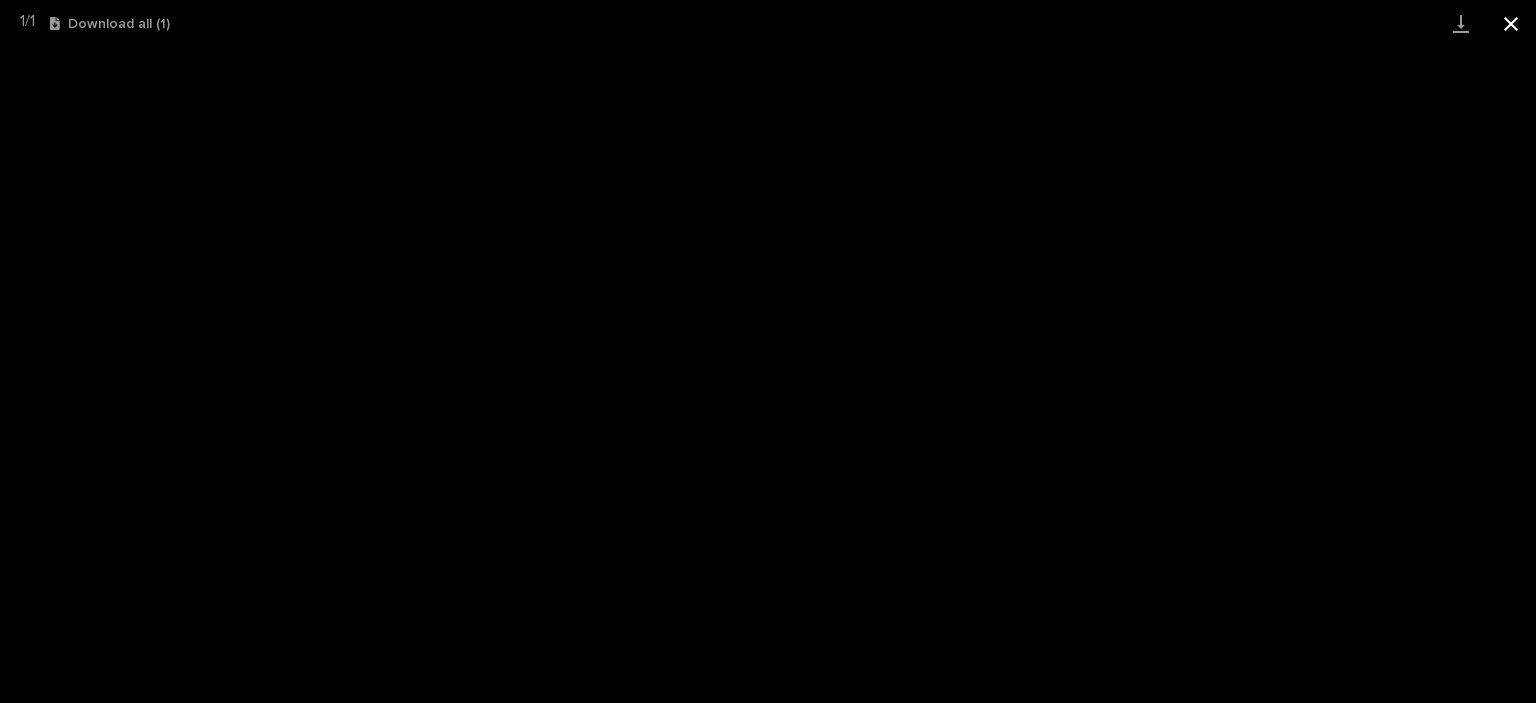 click at bounding box center (1511, 23) 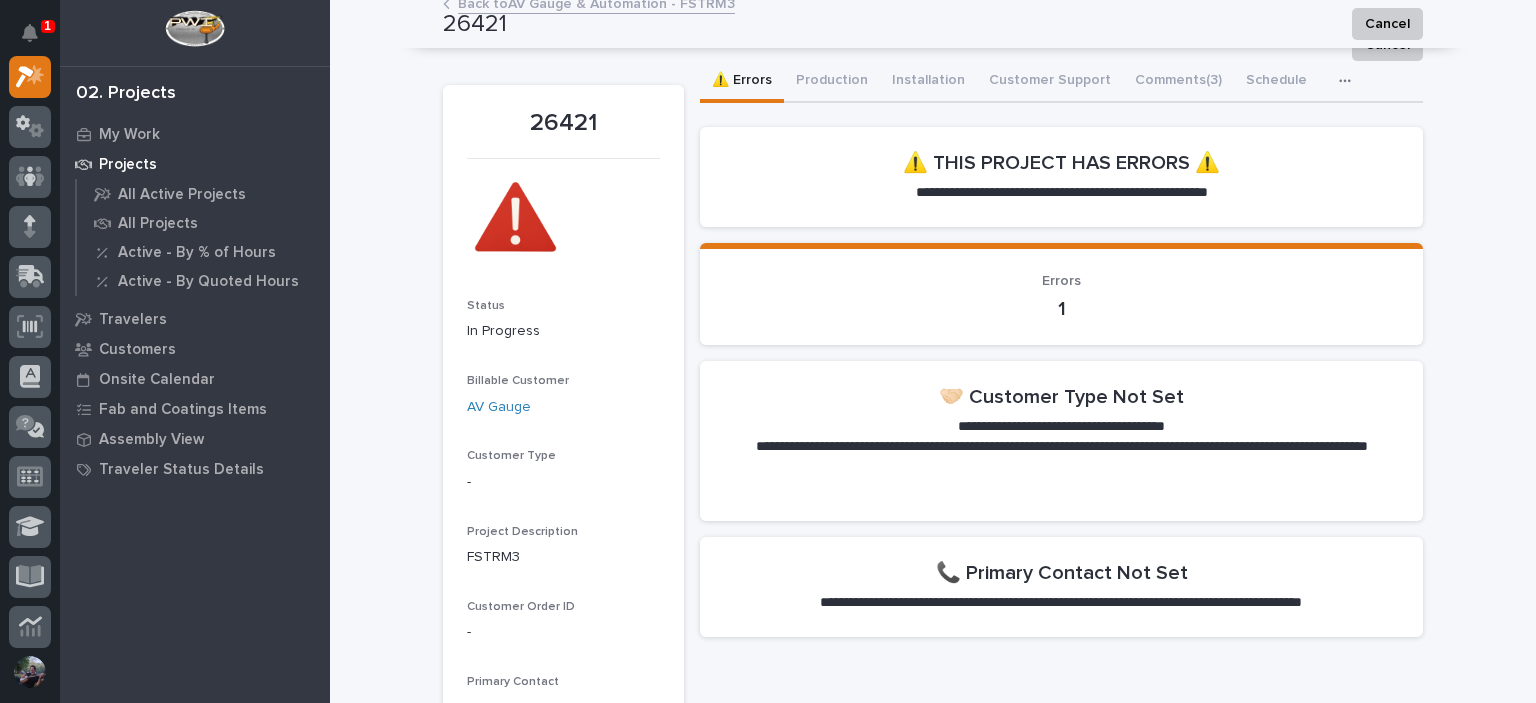 scroll, scrollTop: 0, scrollLeft: 0, axis: both 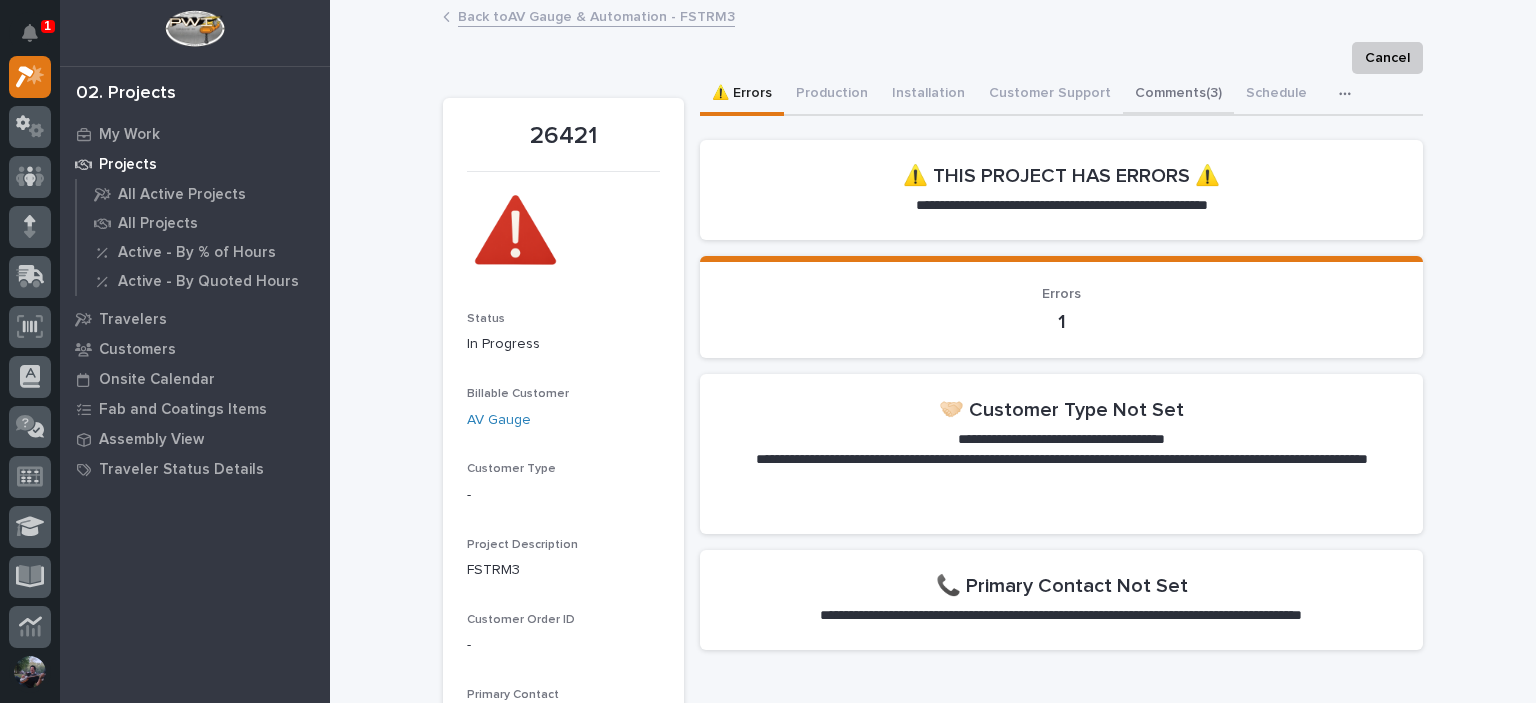 click on "Comments  (3)" at bounding box center (1178, 95) 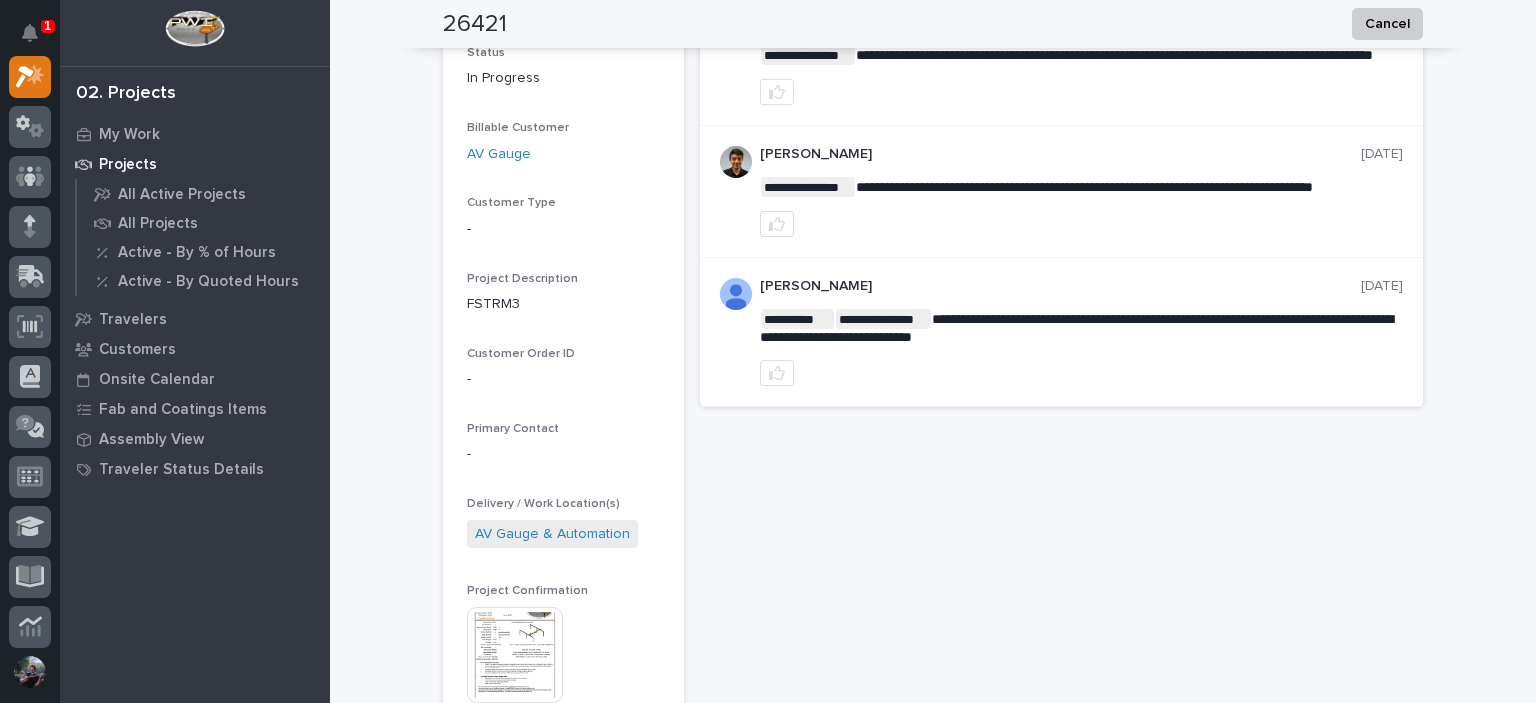 scroll, scrollTop: 0, scrollLeft: 0, axis: both 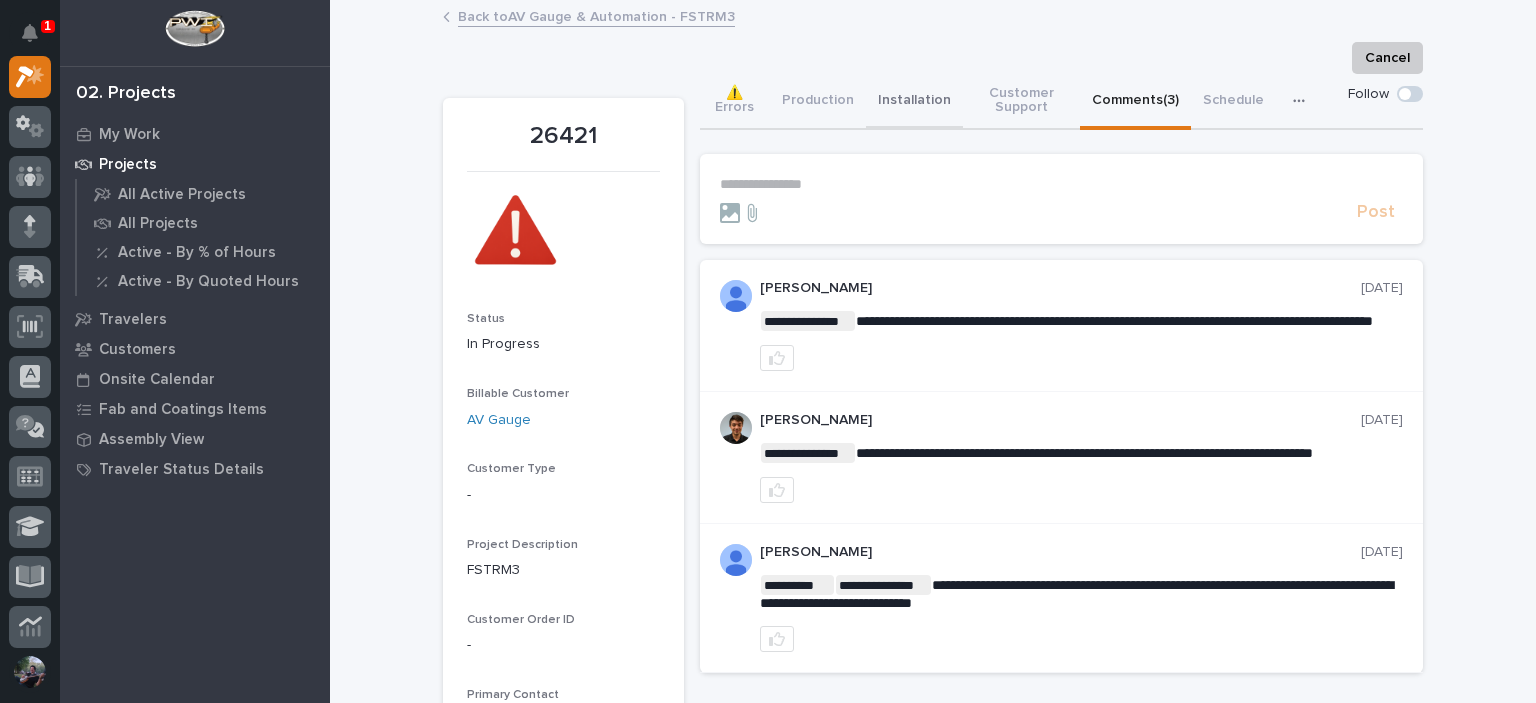 click on "Installation" at bounding box center (914, 102) 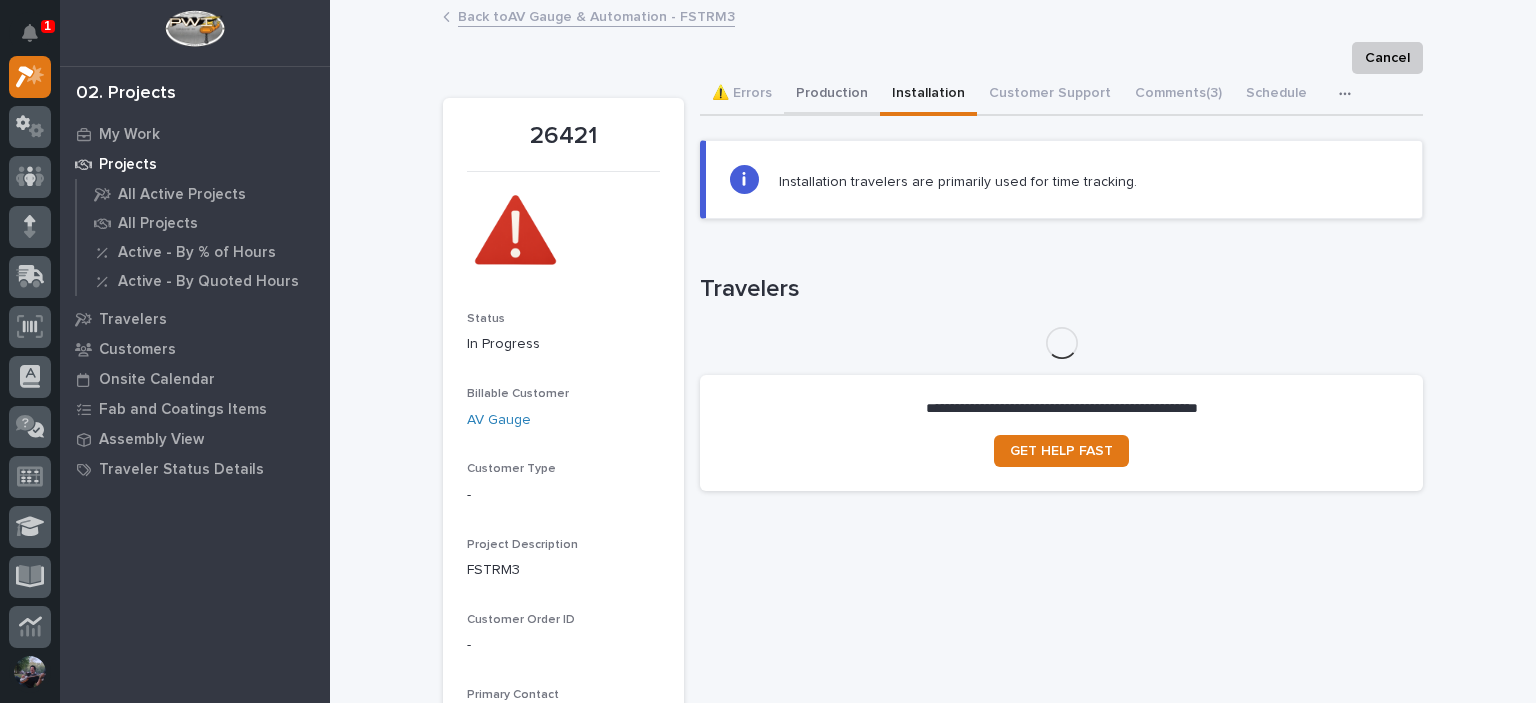 click on "Production" at bounding box center (832, 95) 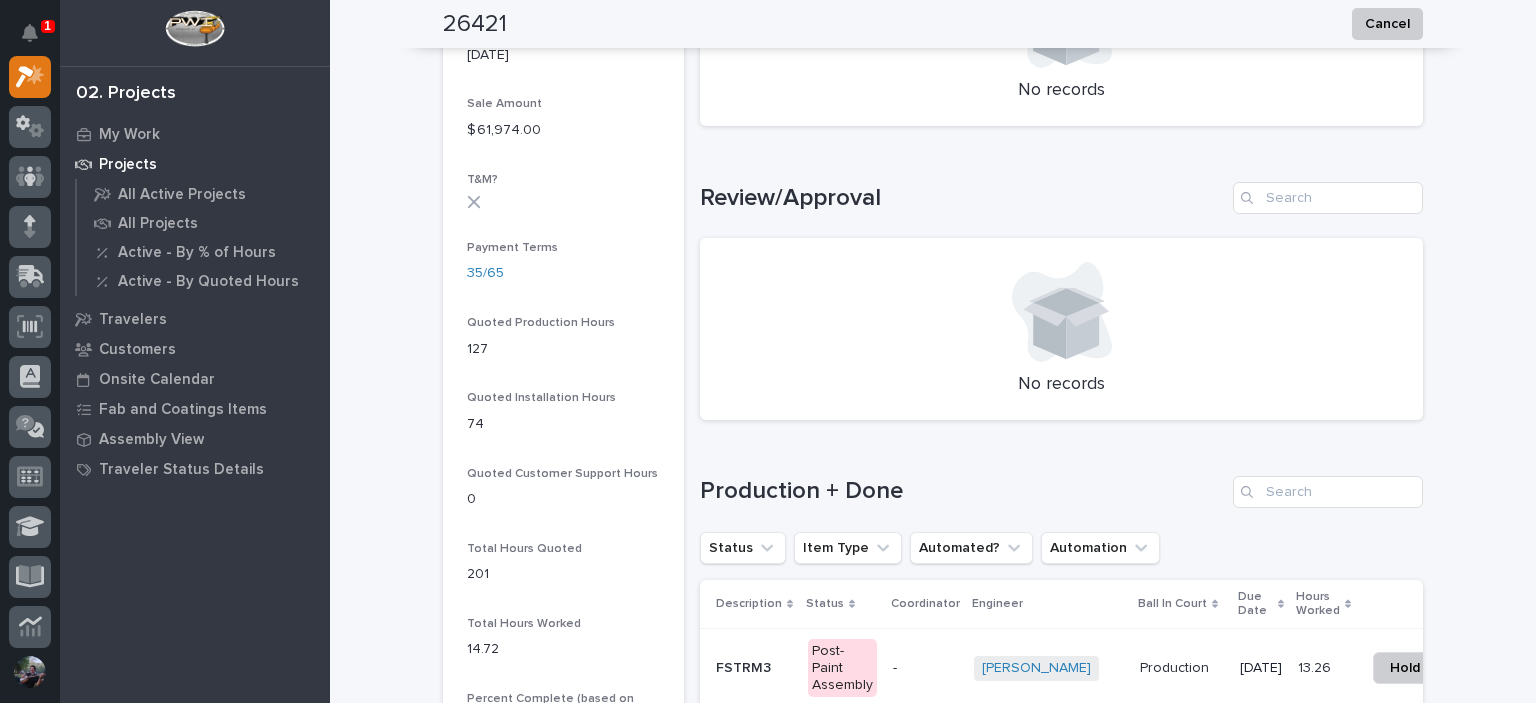 scroll, scrollTop: 1466, scrollLeft: 0, axis: vertical 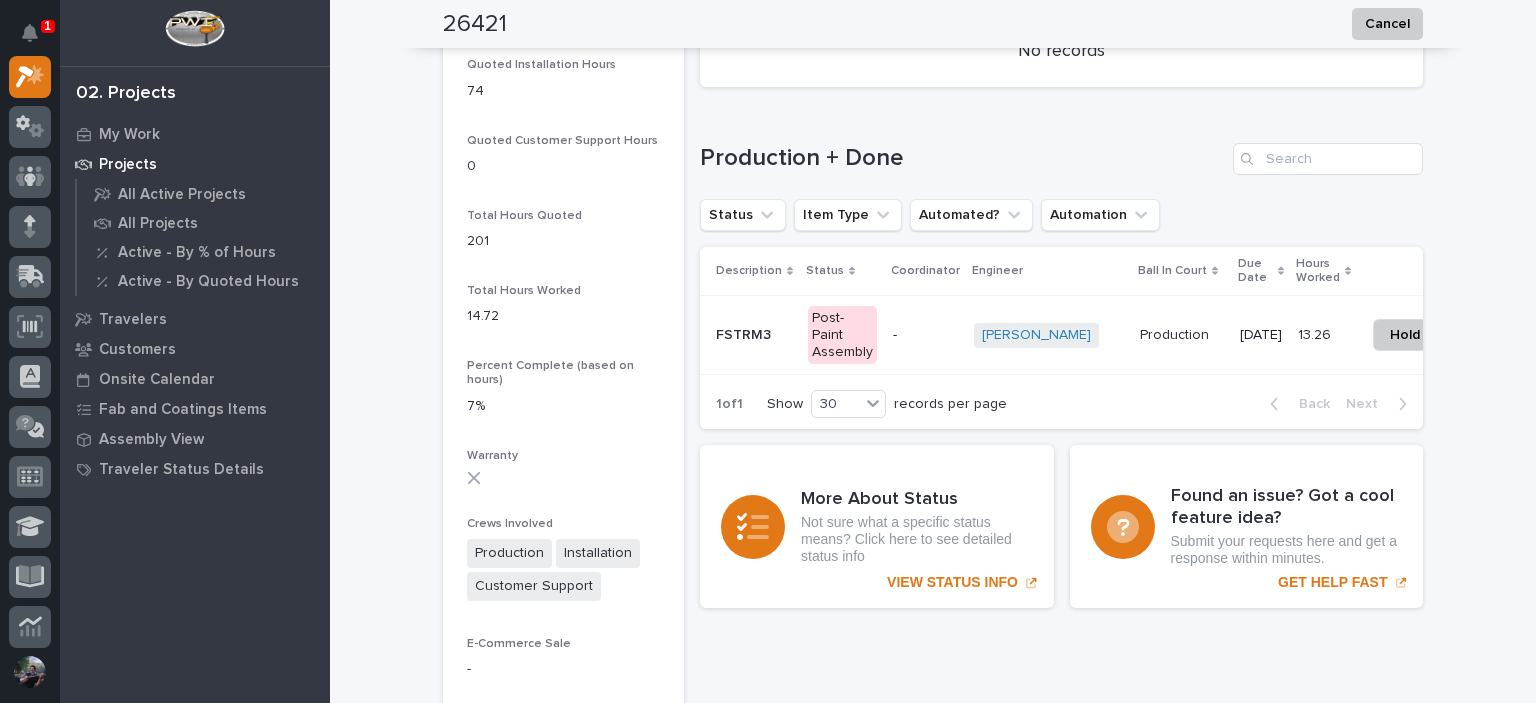 click on "FSTRM3" at bounding box center [745, 333] 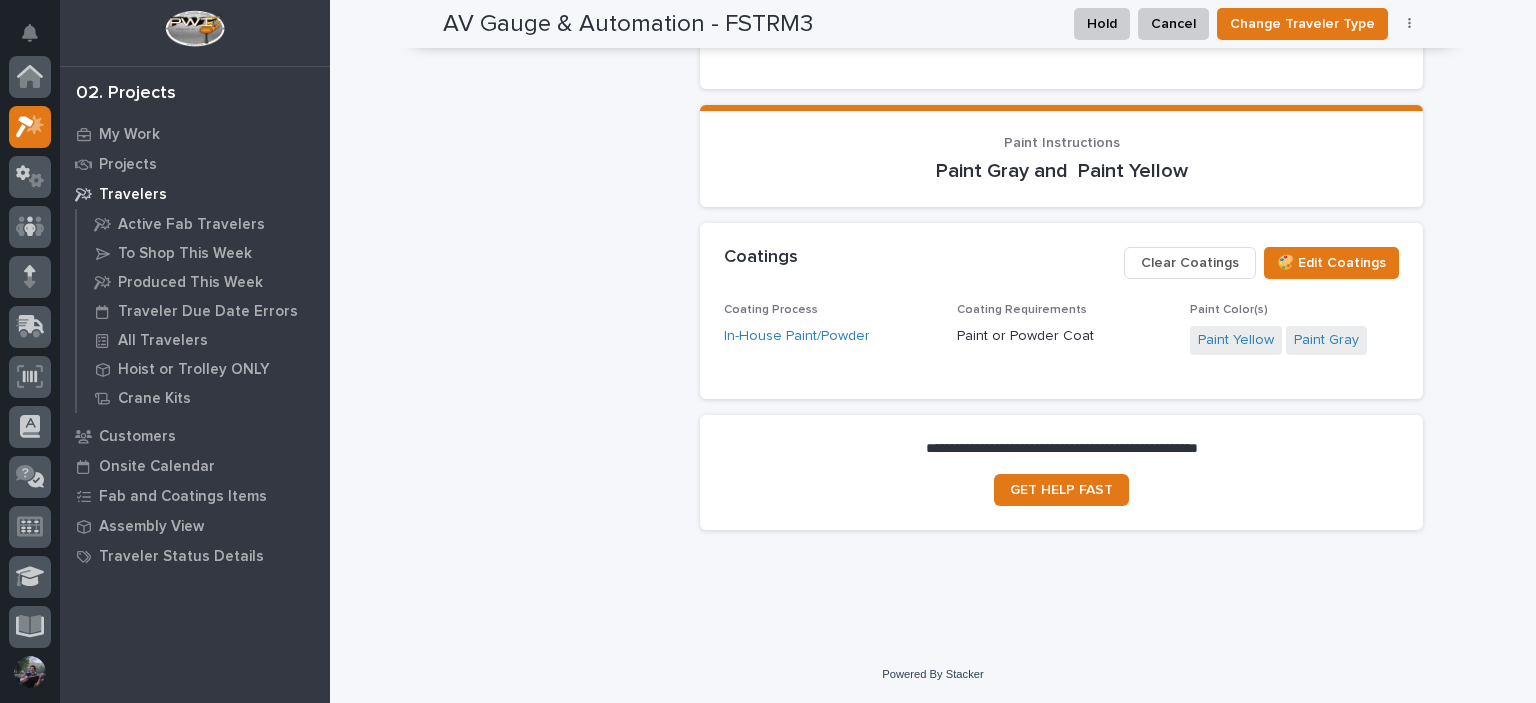 scroll, scrollTop: 1290, scrollLeft: 0, axis: vertical 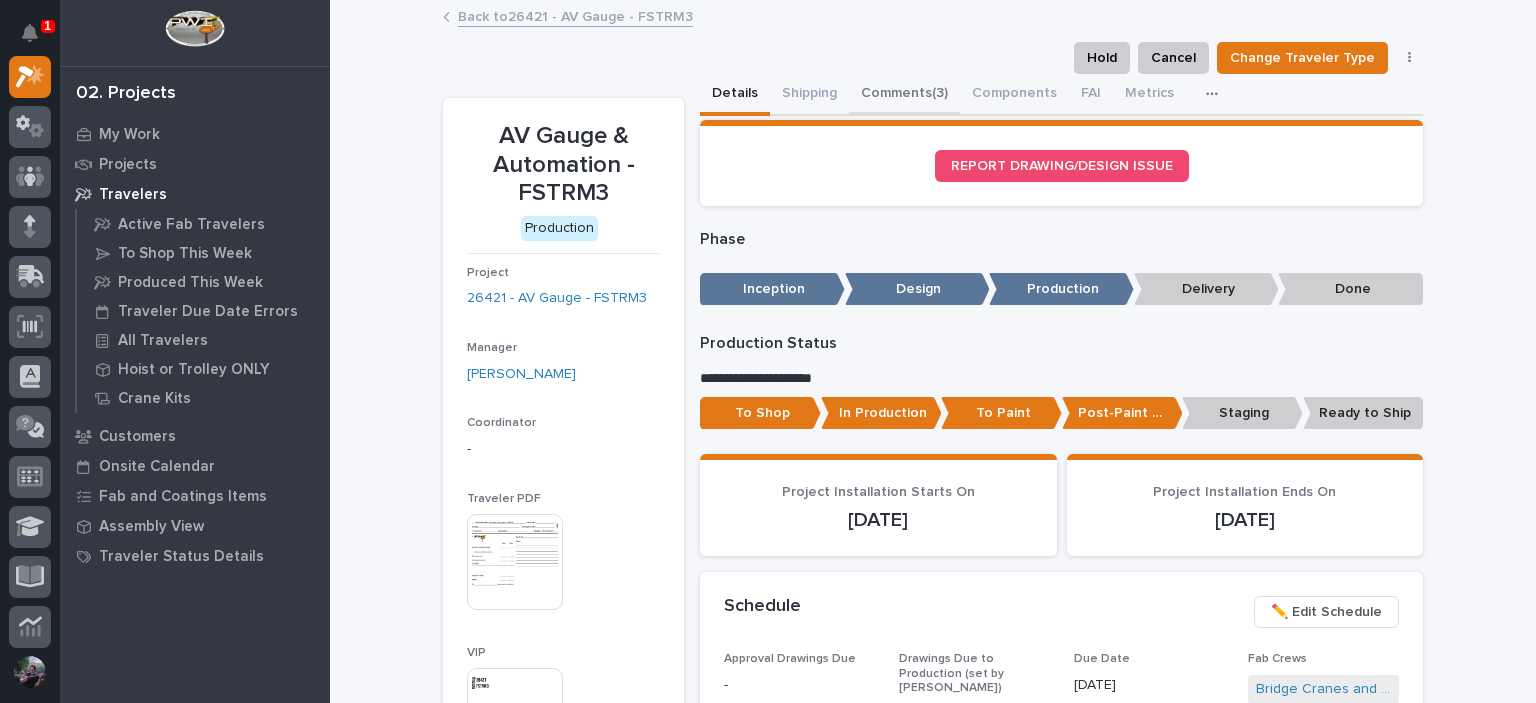 click on "Comments  (3)" at bounding box center [904, 95] 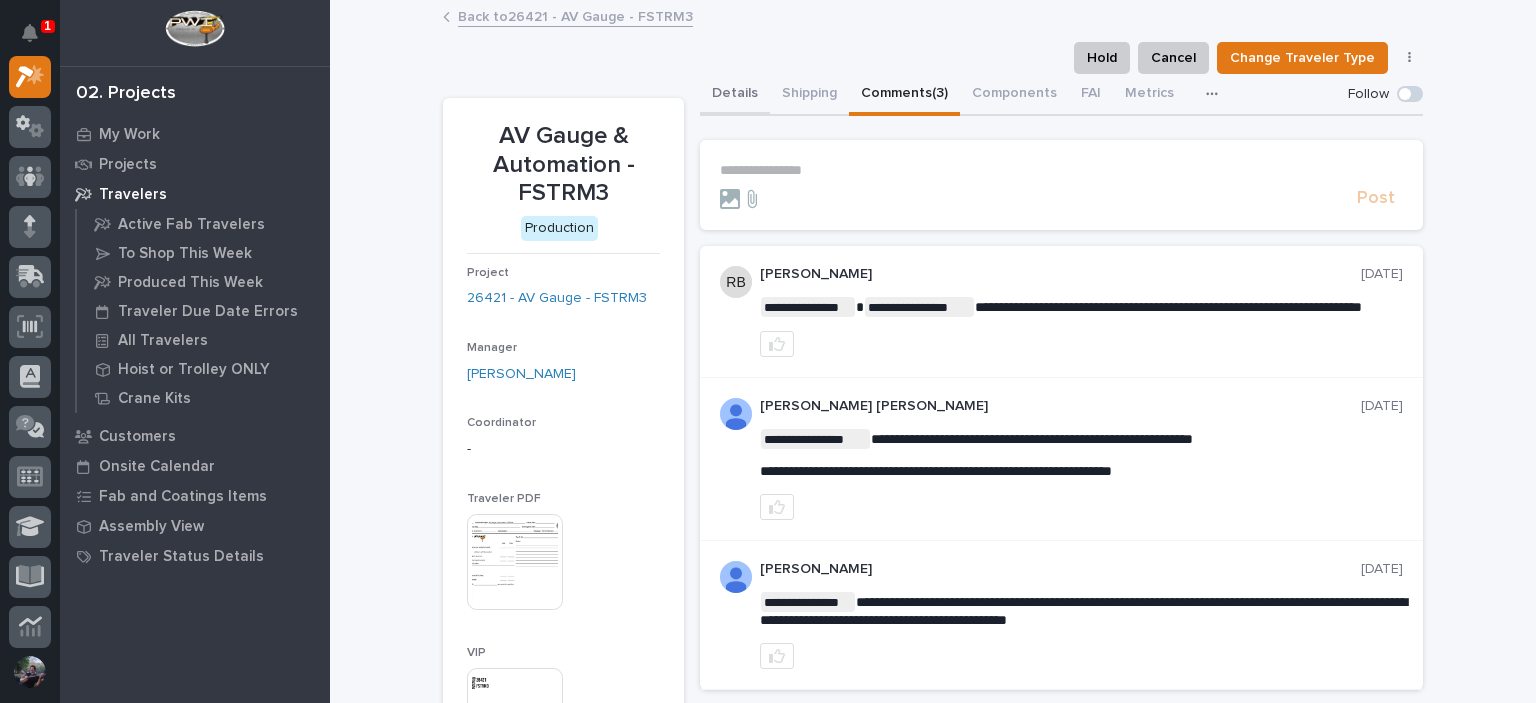 click on "Details" at bounding box center (735, 95) 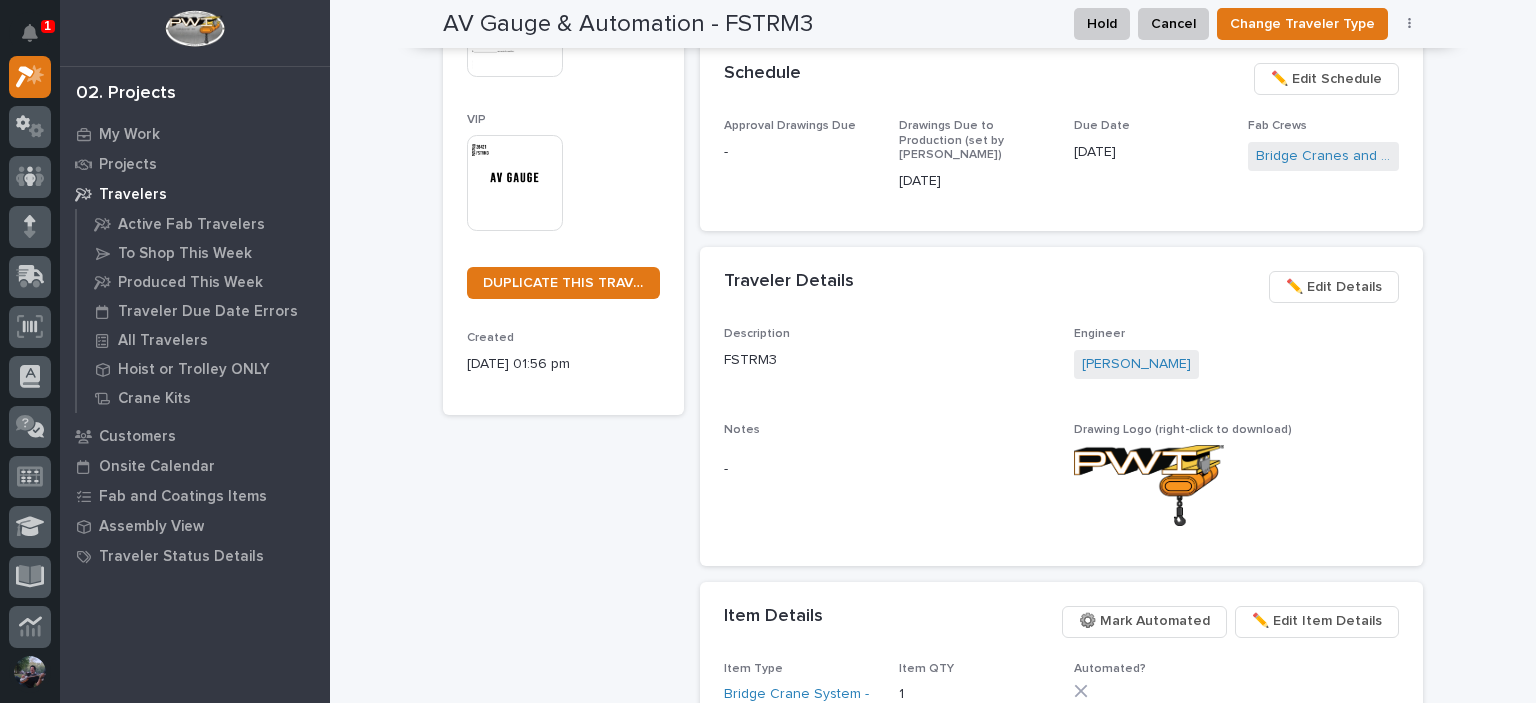 scroll, scrollTop: 0, scrollLeft: 0, axis: both 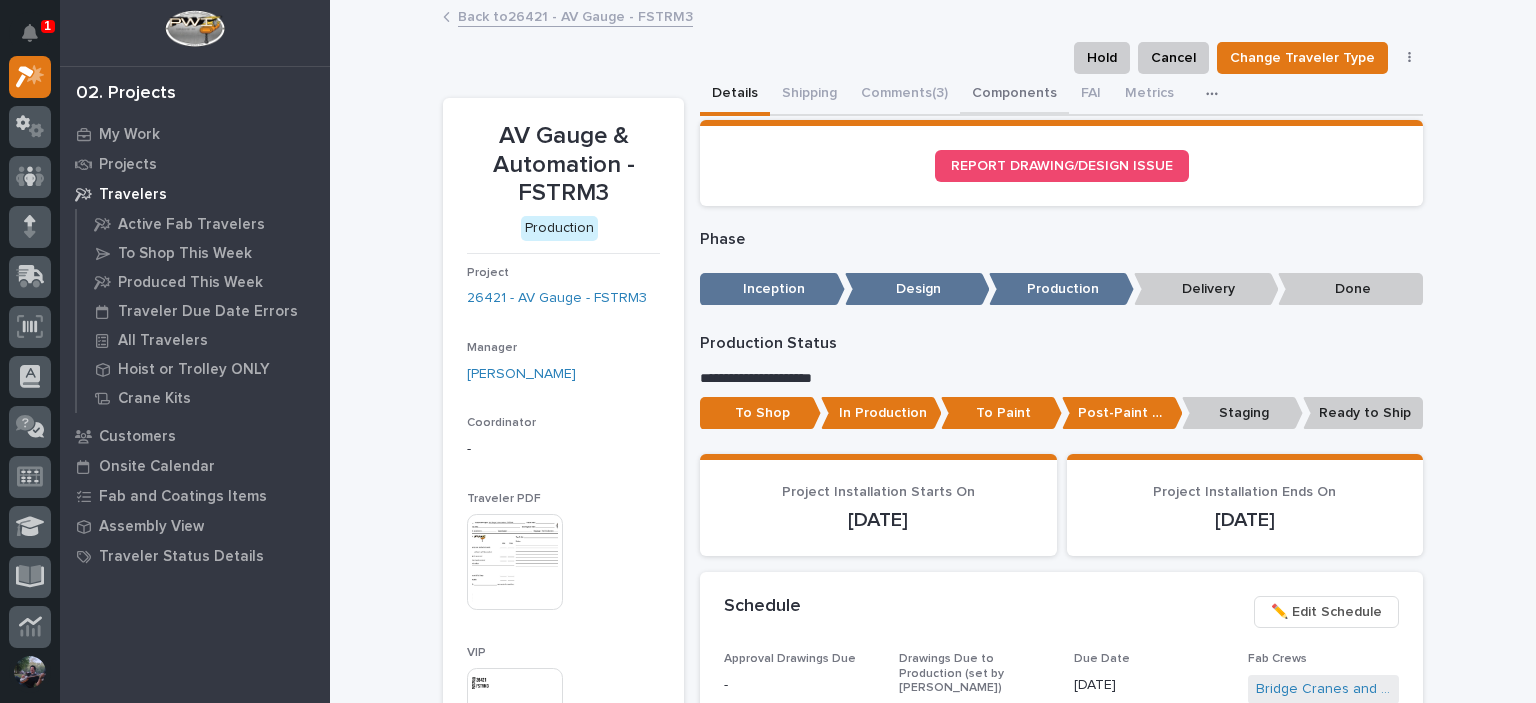 click on "Components" at bounding box center [1014, 95] 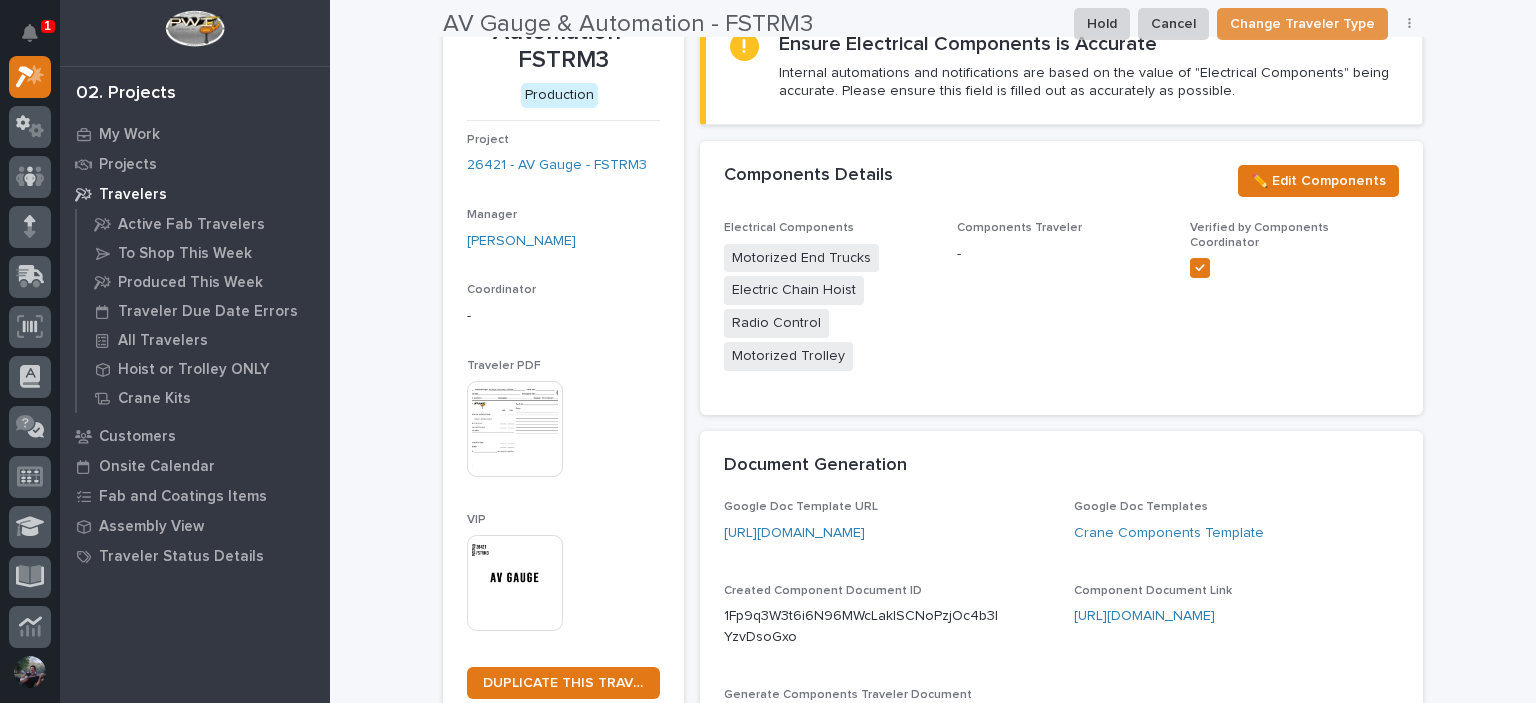 scroll, scrollTop: 401, scrollLeft: 0, axis: vertical 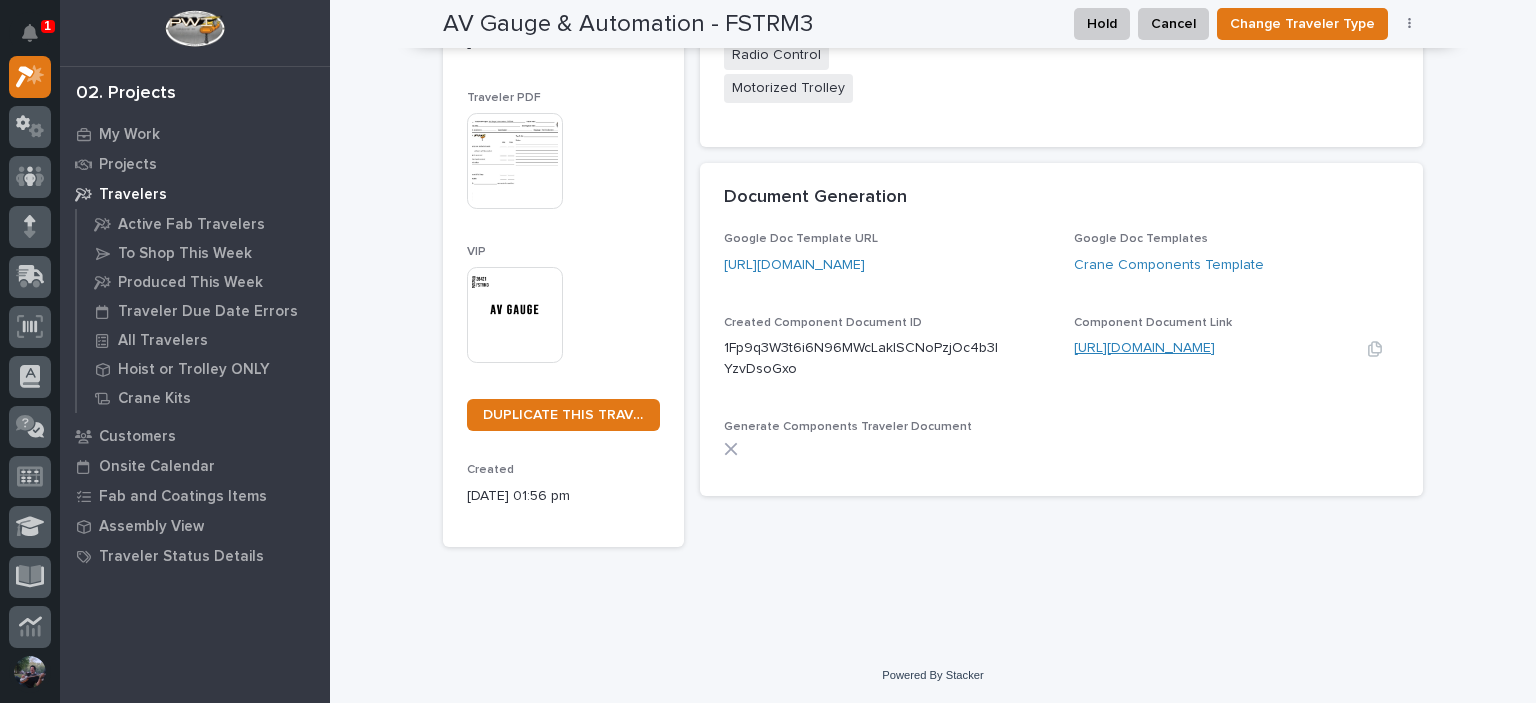 click on "https://docs.google.com/document/d/1Fp9q3W3t6i6N96MWcLakISCNoPzjOc4b3lYzvDsoGxo/edit?usp=sharing" at bounding box center (1144, 348) 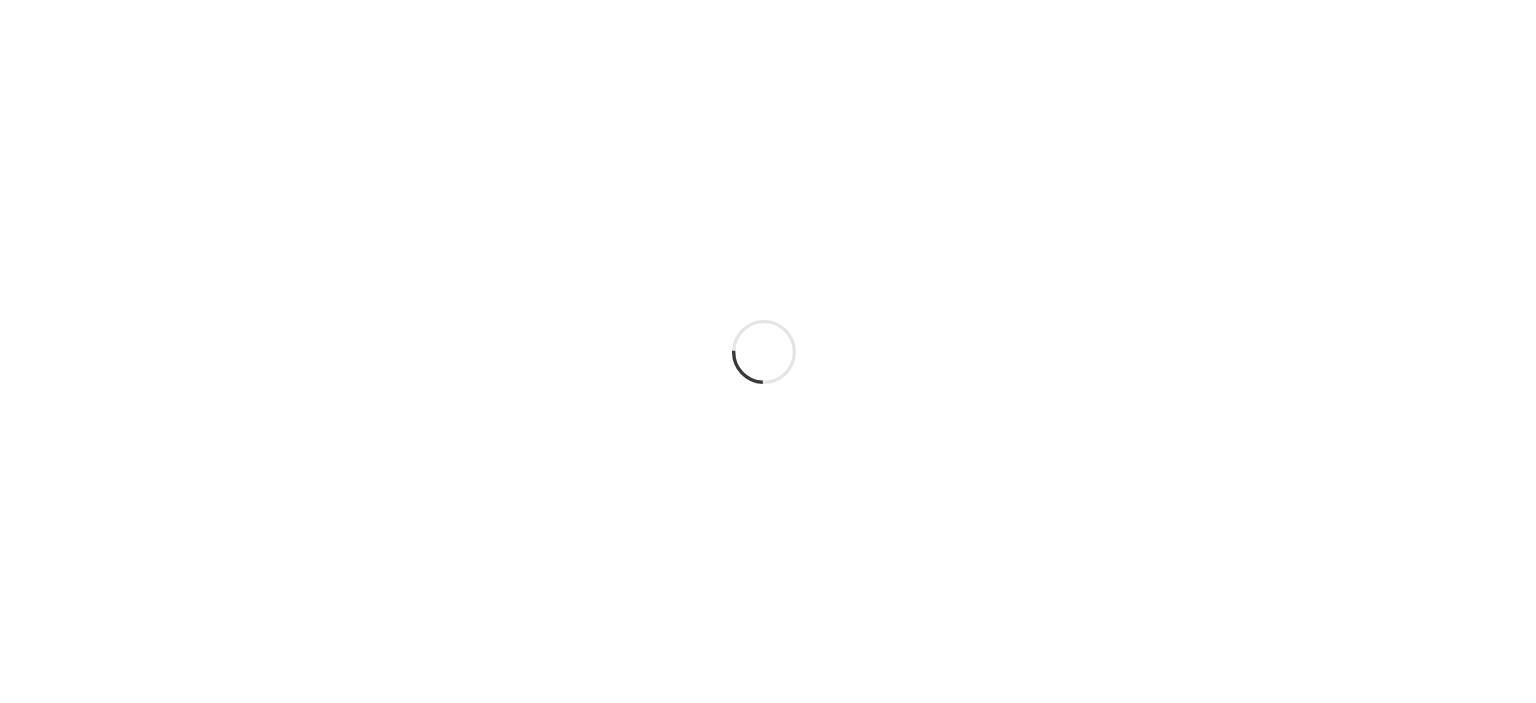 scroll, scrollTop: 0, scrollLeft: 0, axis: both 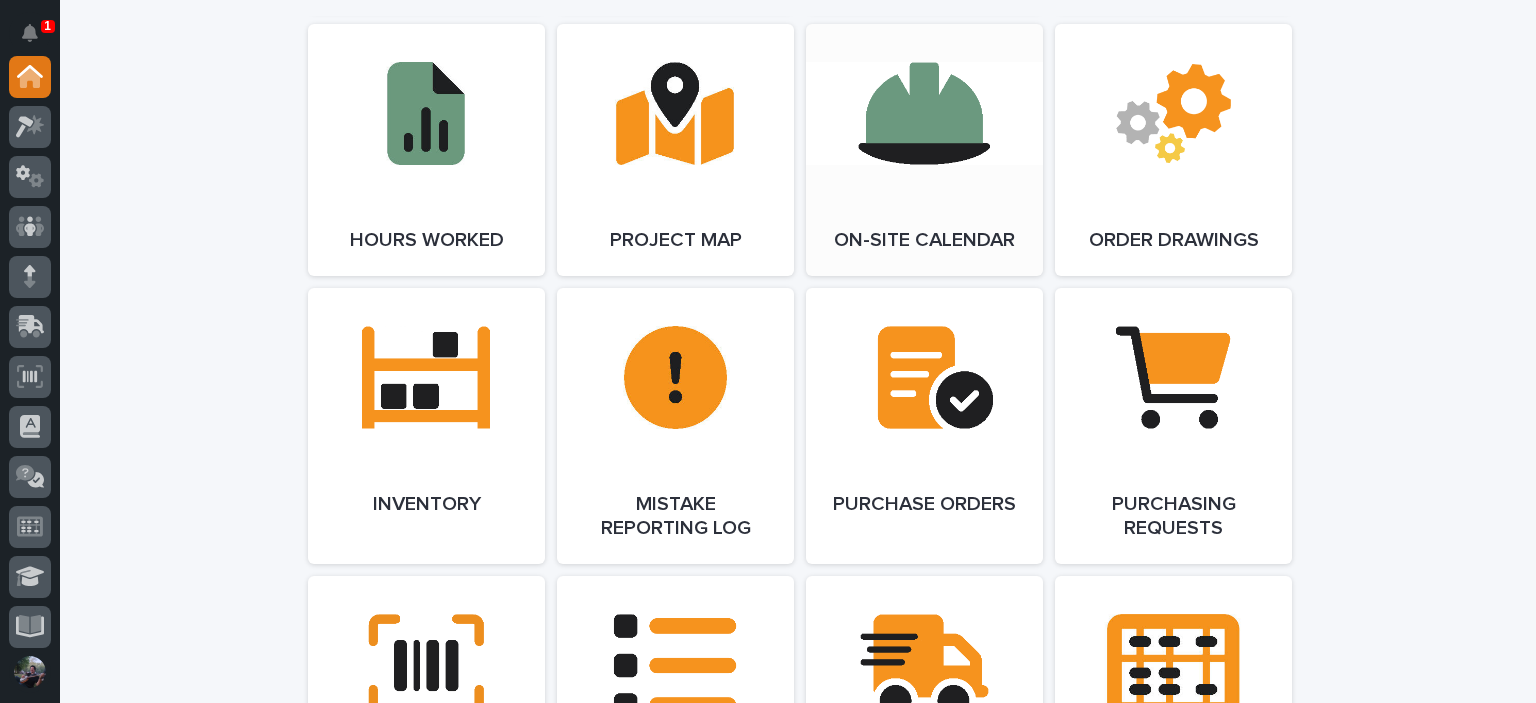 click on "Open Link" at bounding box center [924, 150] 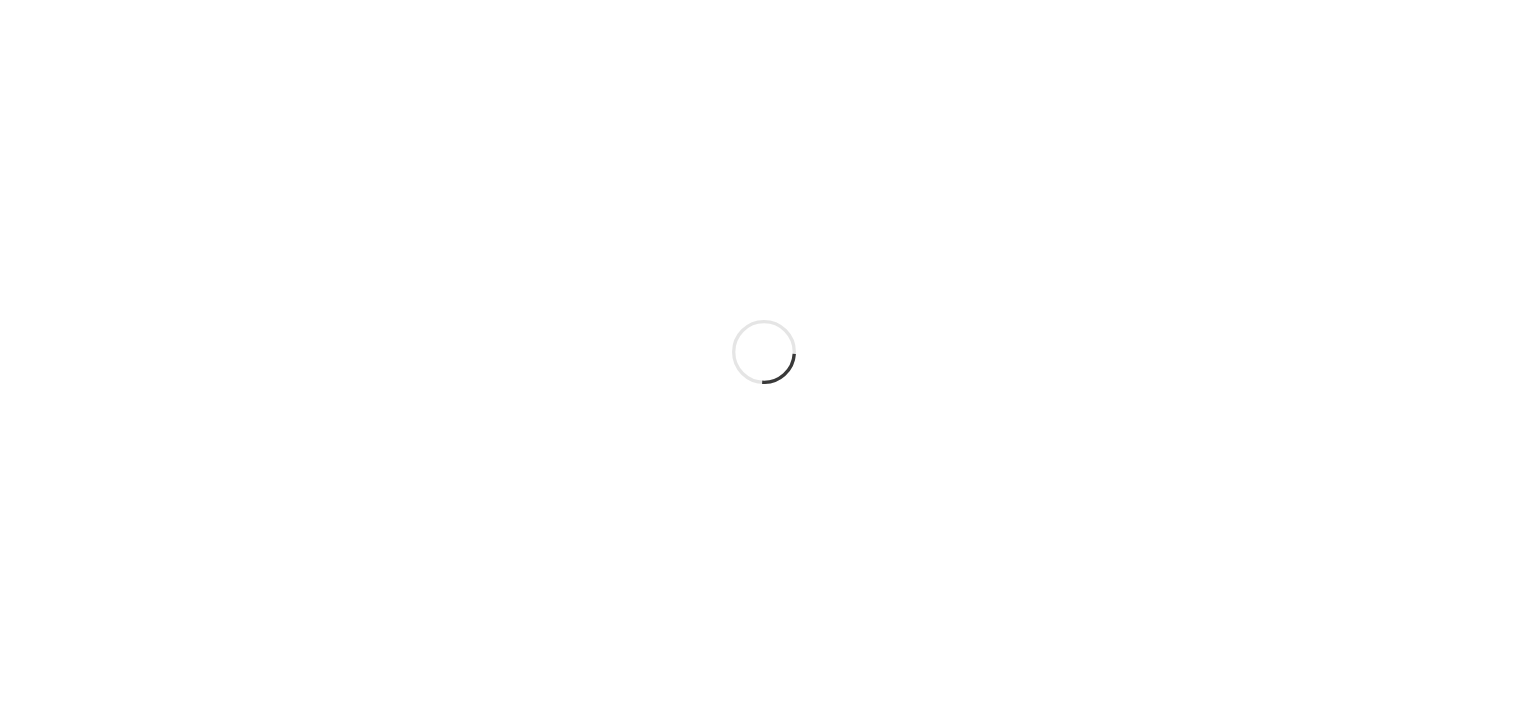 scroll, scrollTop: 0, scrollLeft: 0, axis: both 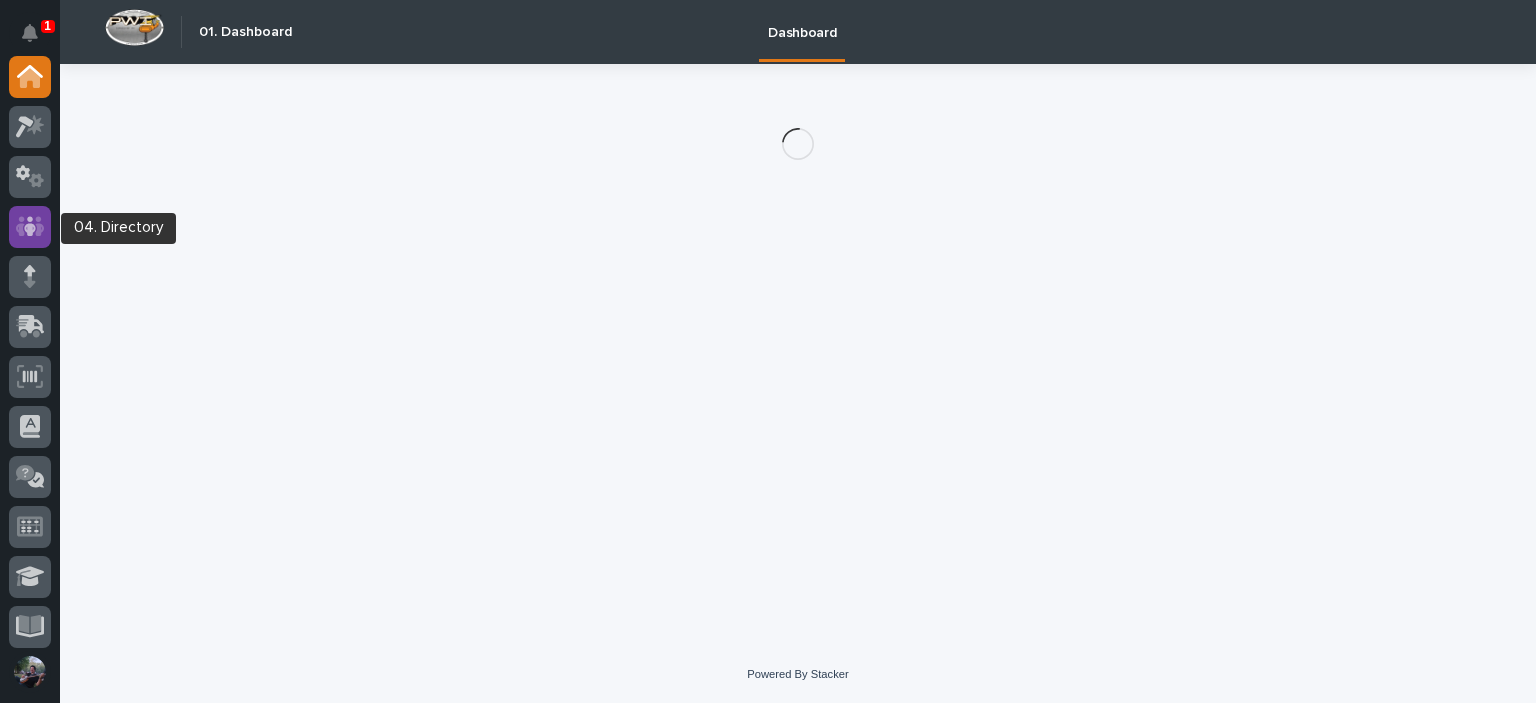 click 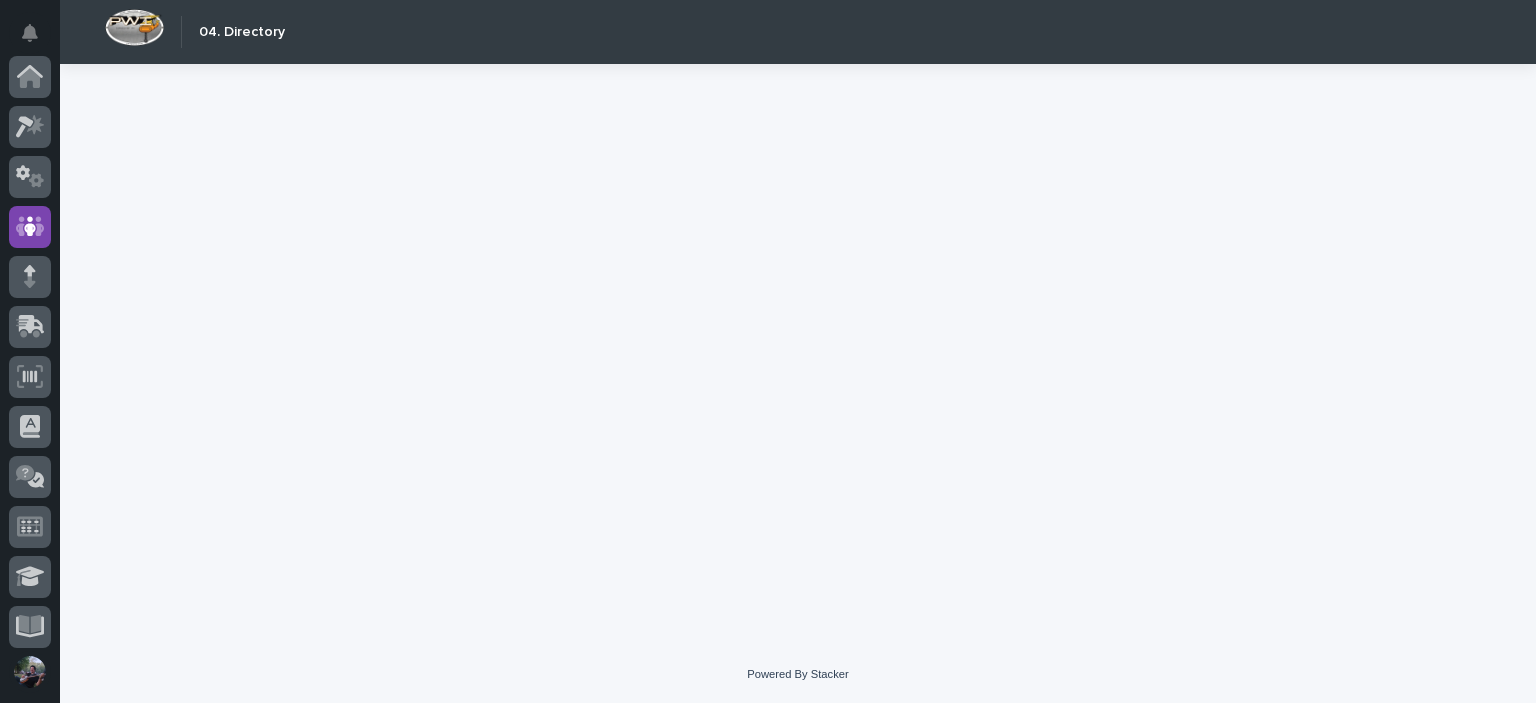 scroll, scrollTop: 150, scrollLeft: 0, axis: vertical 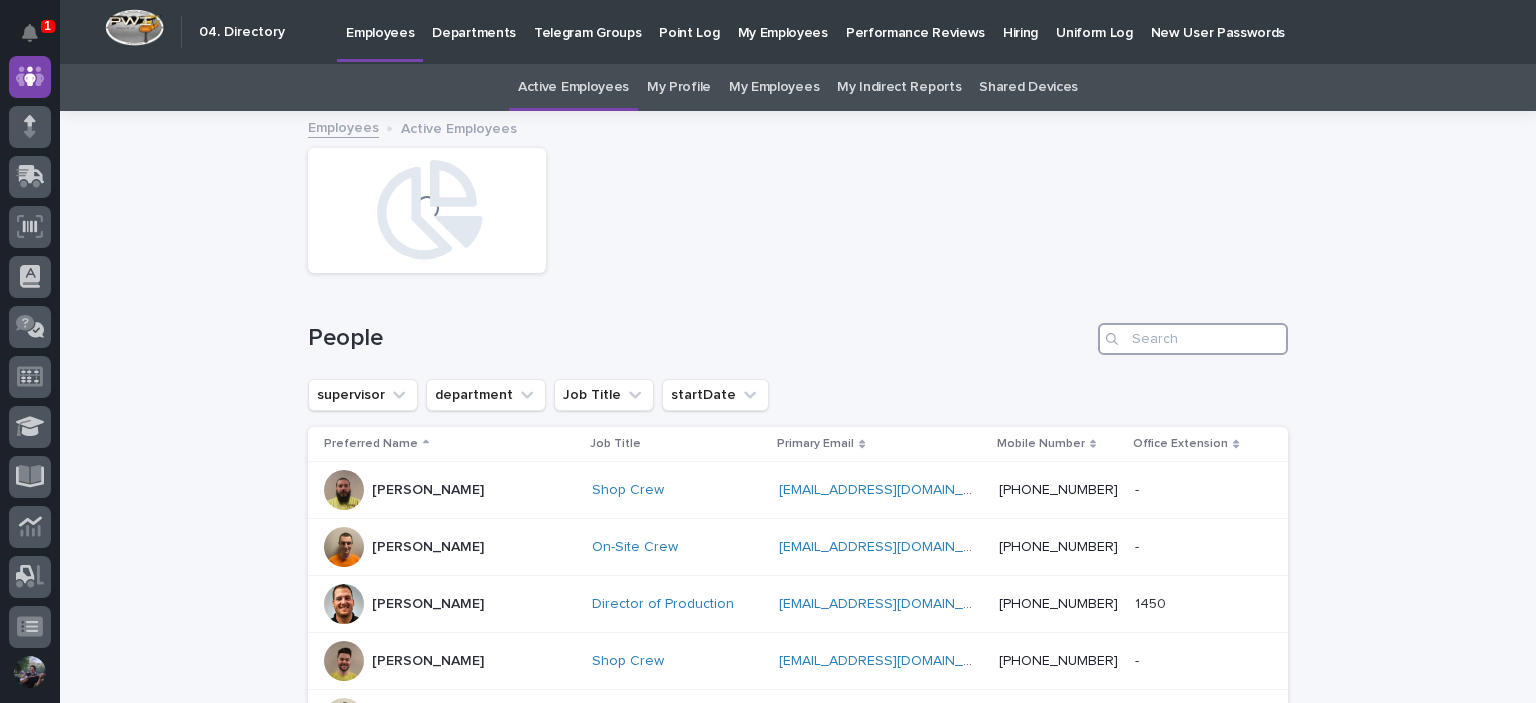 click at bounding box center (1193, 339) 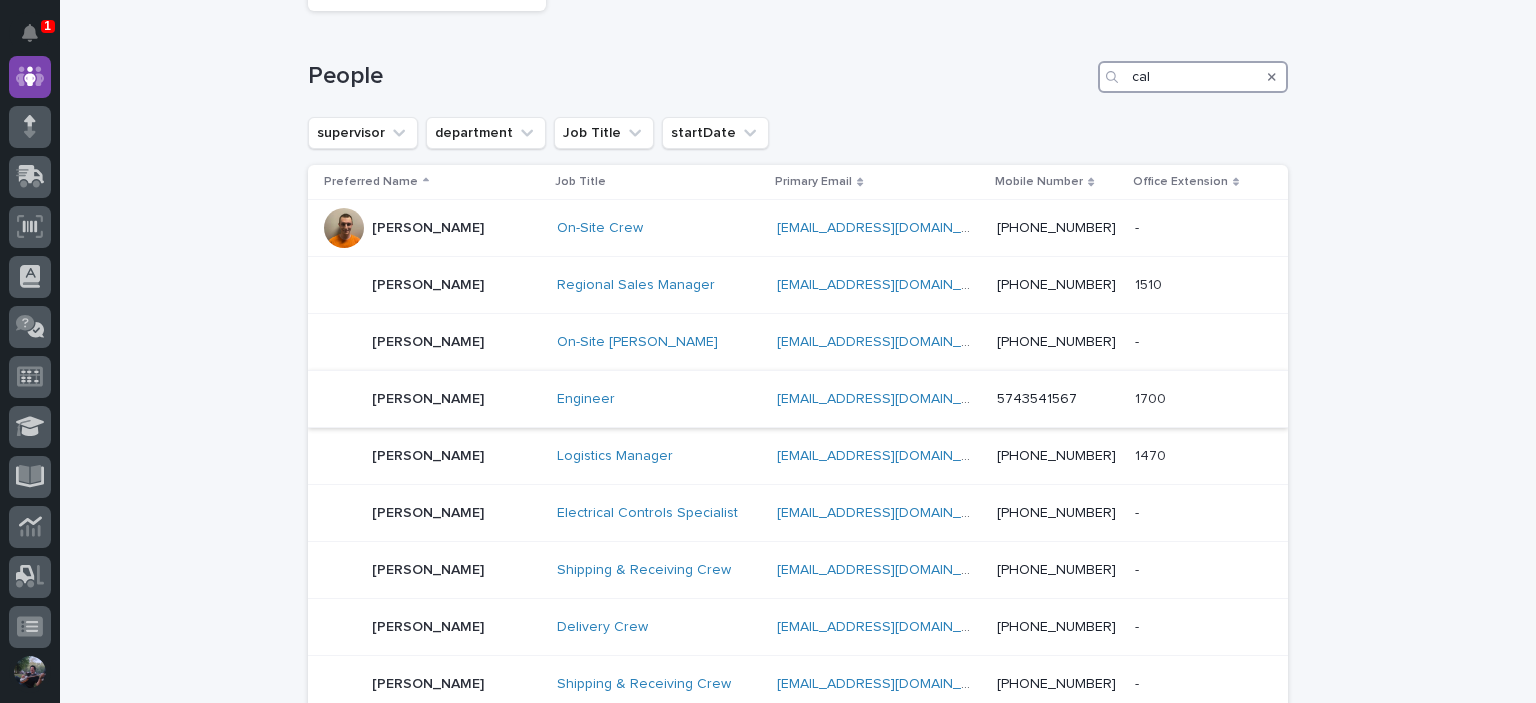 scroll, scrollTop: 266, scrollLeft: 0, axis: vertical 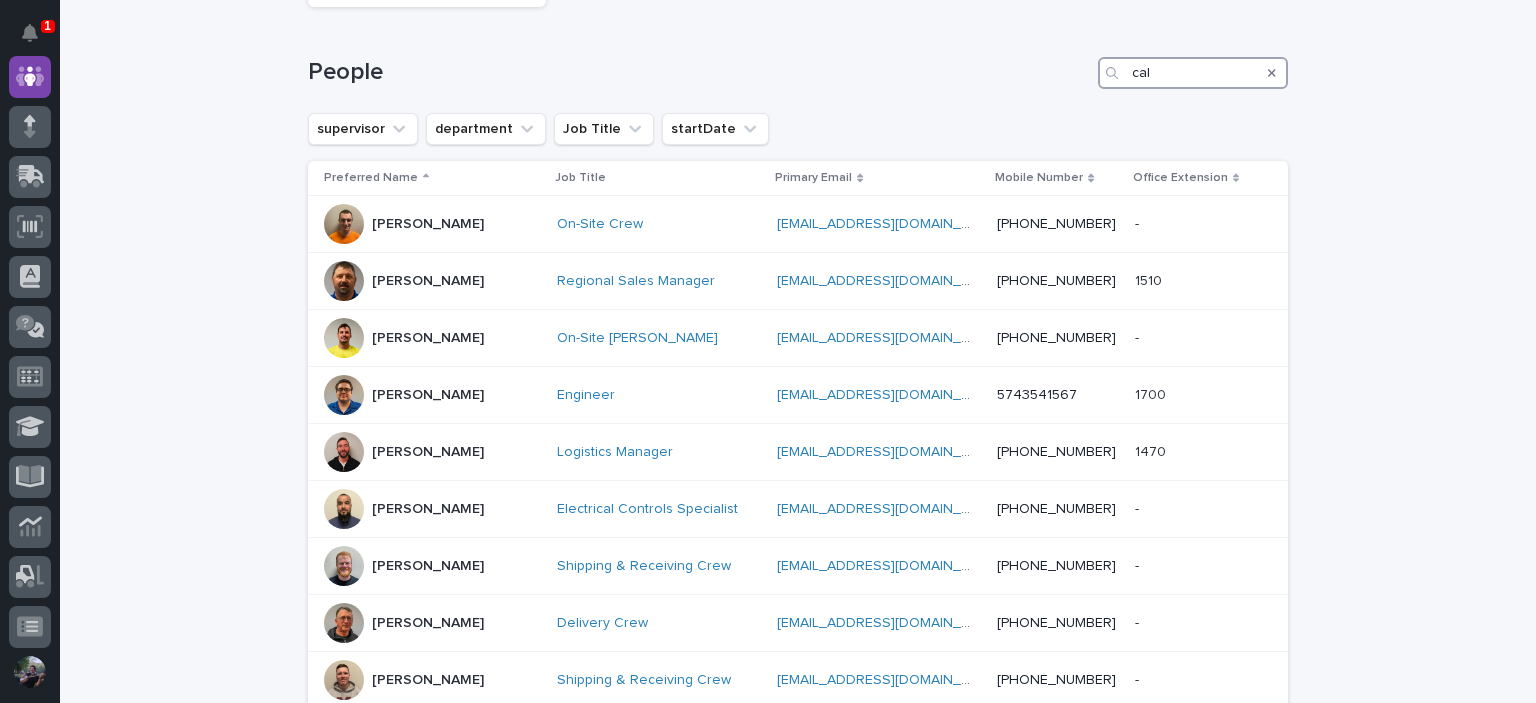 type on "cal" 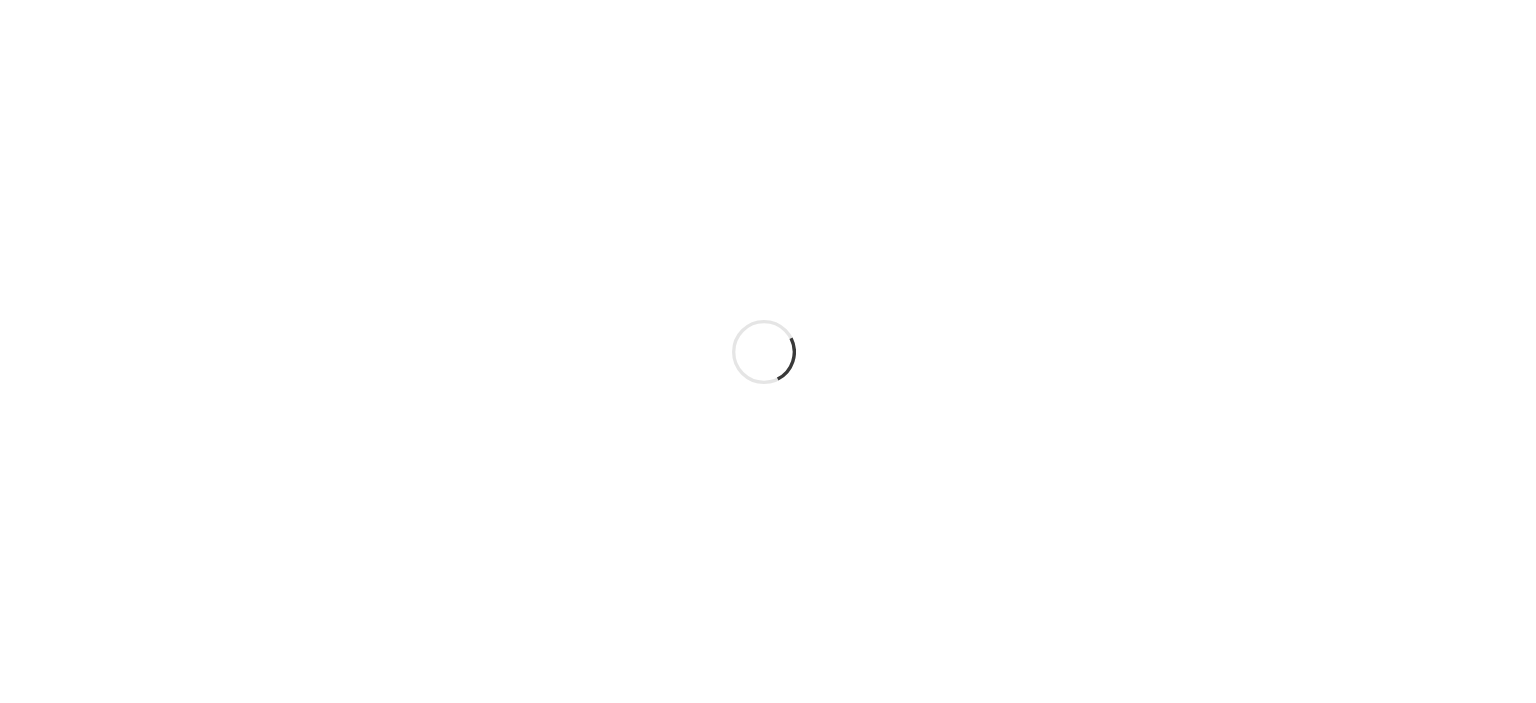scroll, scrollTop: 0, scrollLeft: 0, axis: both 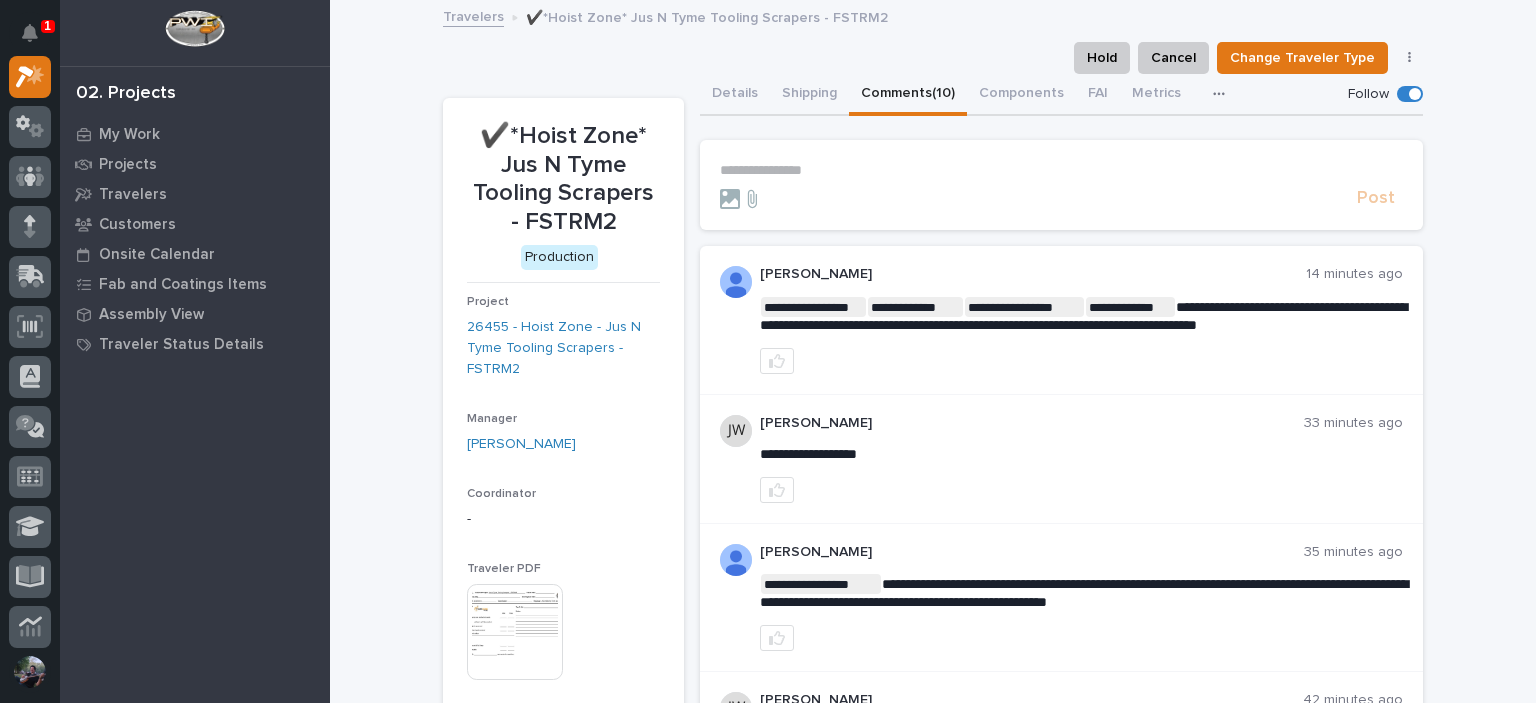 click on "**********" at bounding box center (1061, 170) 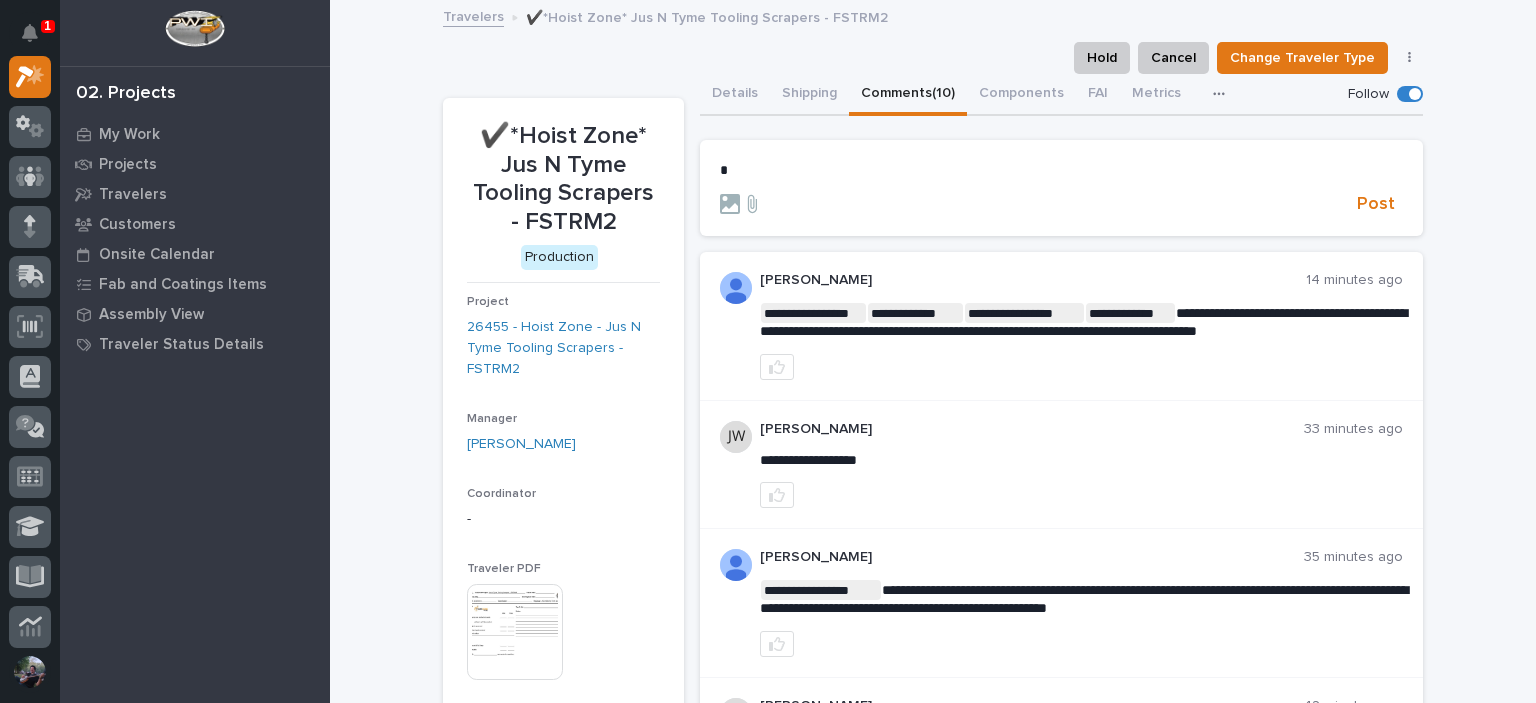 type 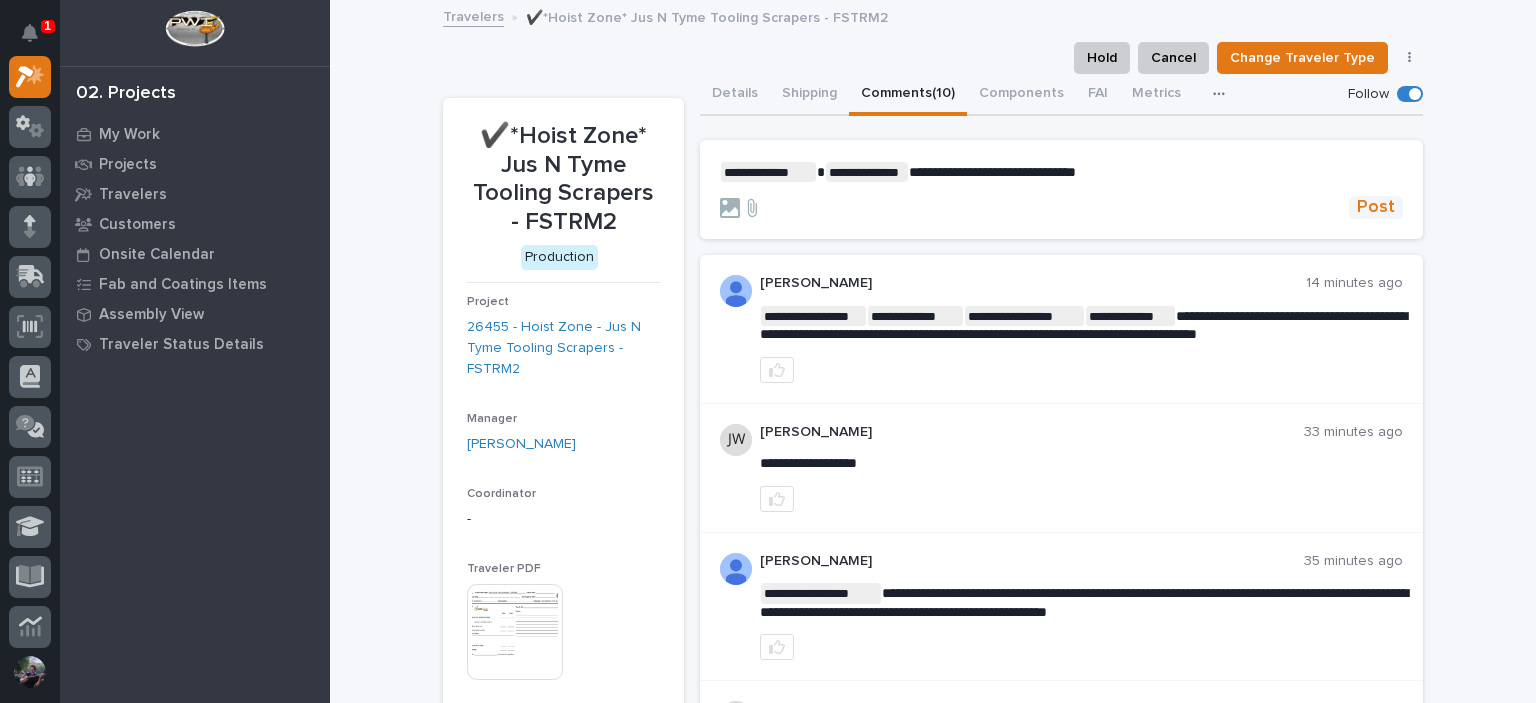click on "Post" at bounding box center (1376, 207) 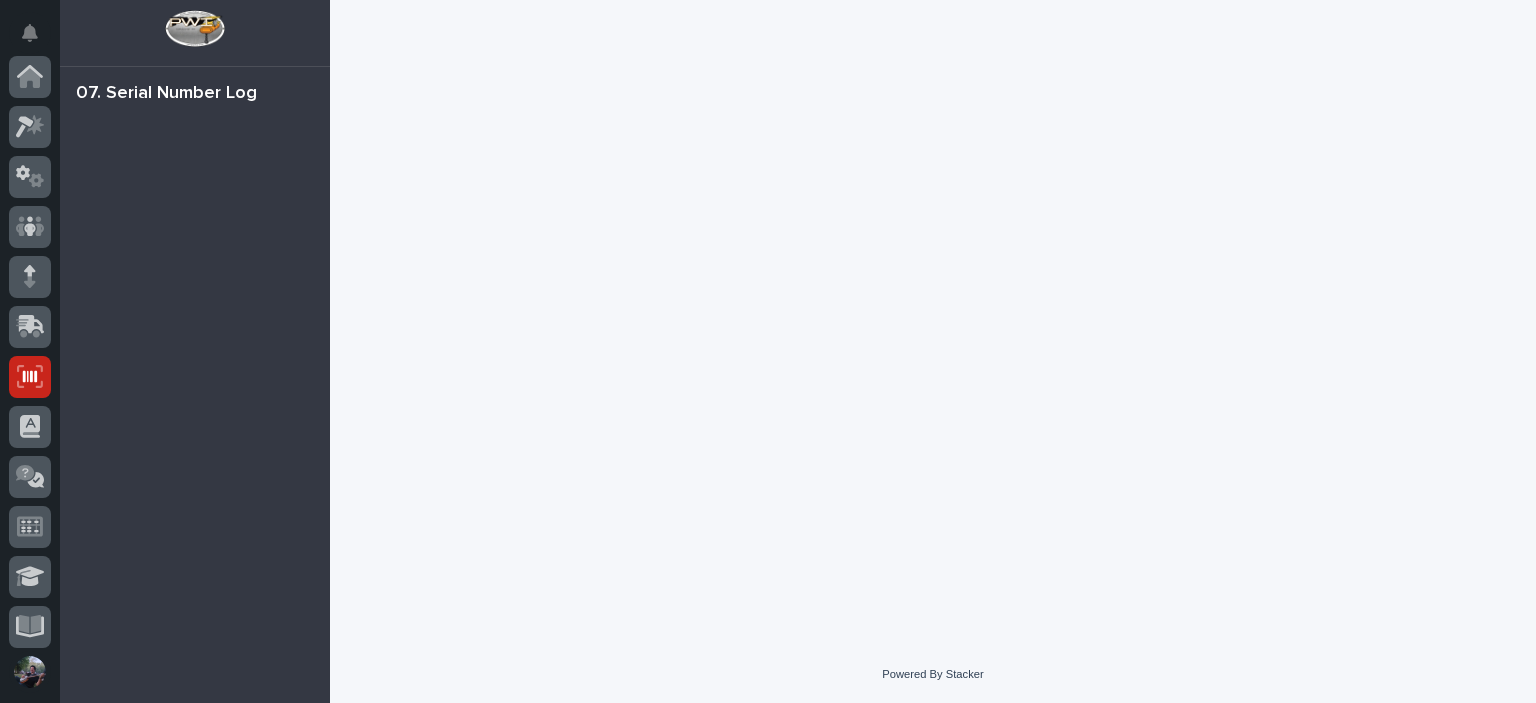 scroll, scrollTop: 0, scrollLeft: 0, axis: both 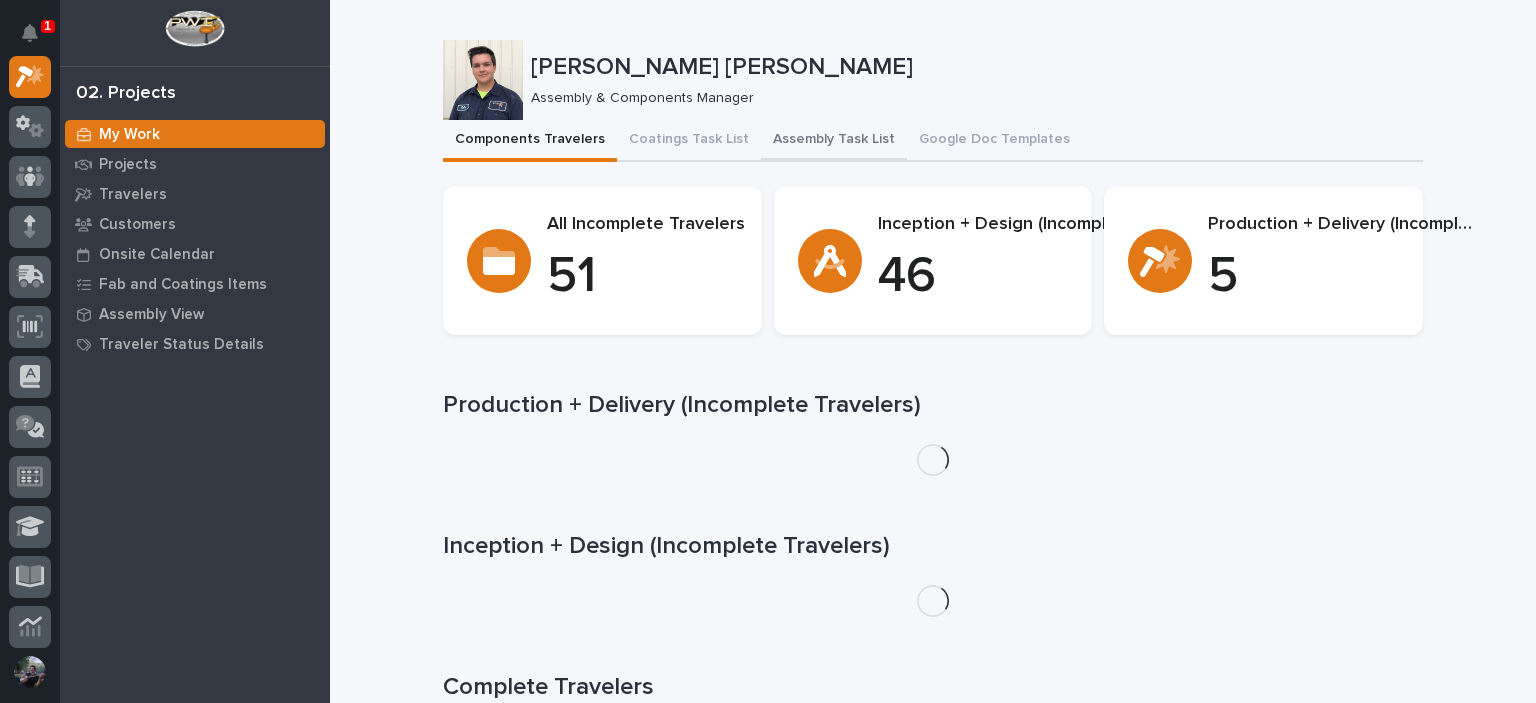 click on "Assembly Task List" at bounding box center (834, 141) 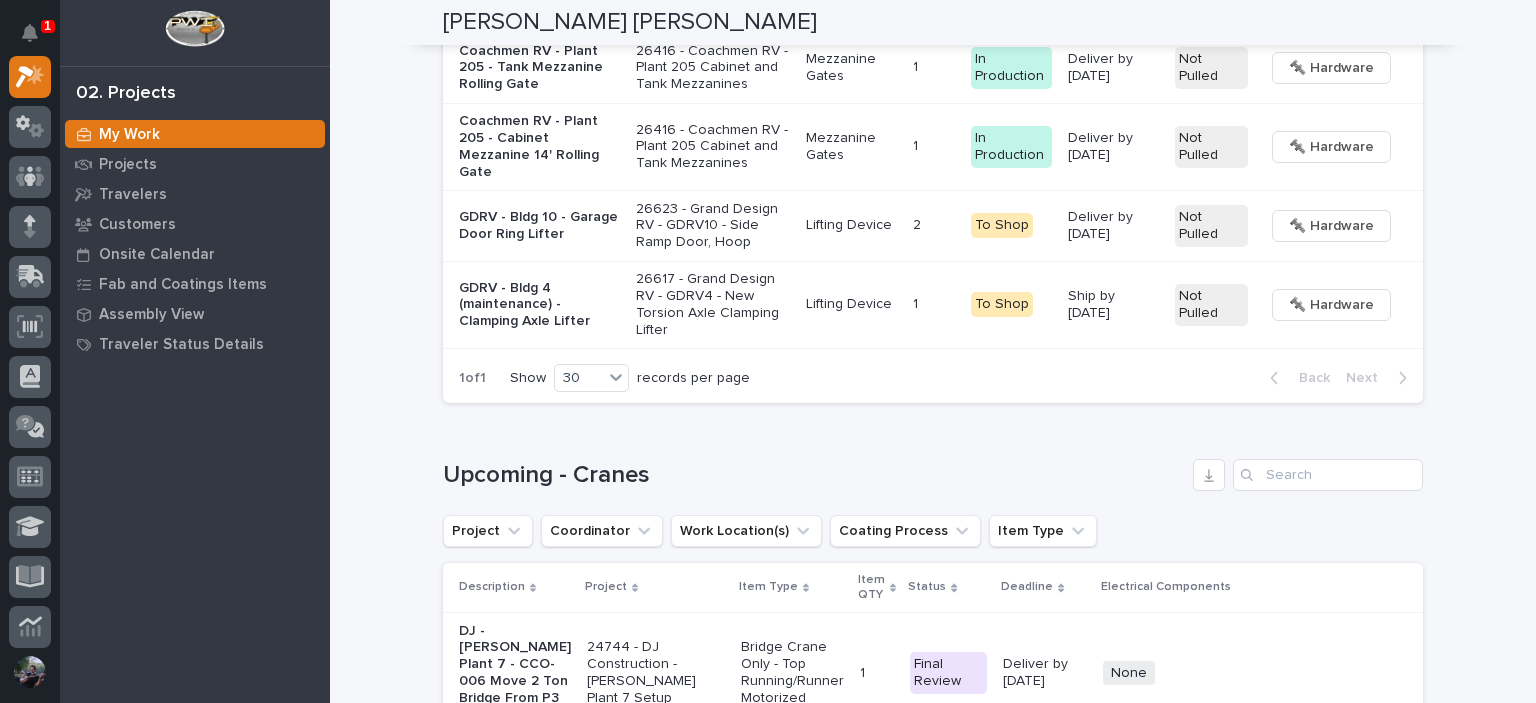 scroll, scrollTop: 3933, scrollLeft: 0, axis: vertical 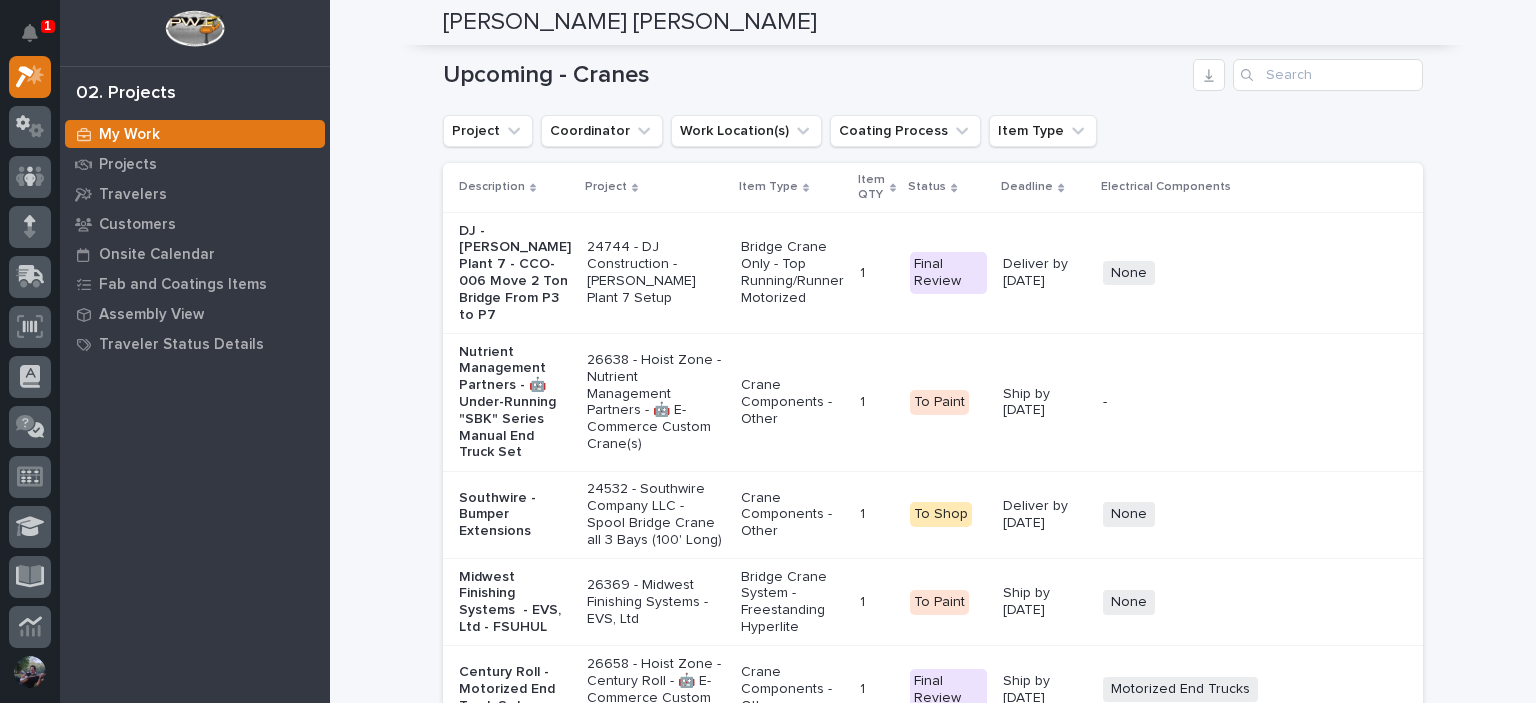 click on "26638 - Hoist Zone - Nutrient Management Partners - 🤖 E-Commerce Custom Crane(s)" at bounding box center (656, 402) 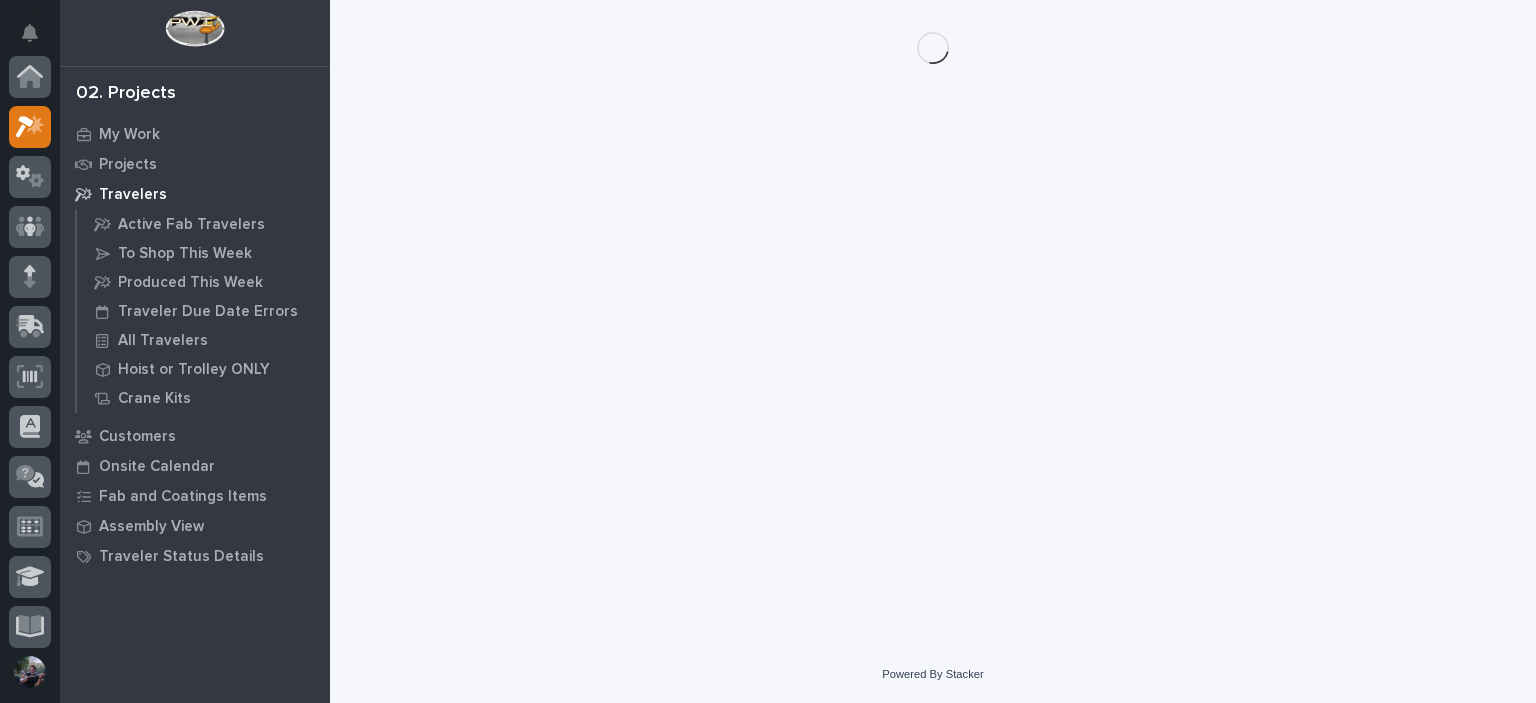 scroll, scrollTop: 0, scrollLeft: 0, axis: both 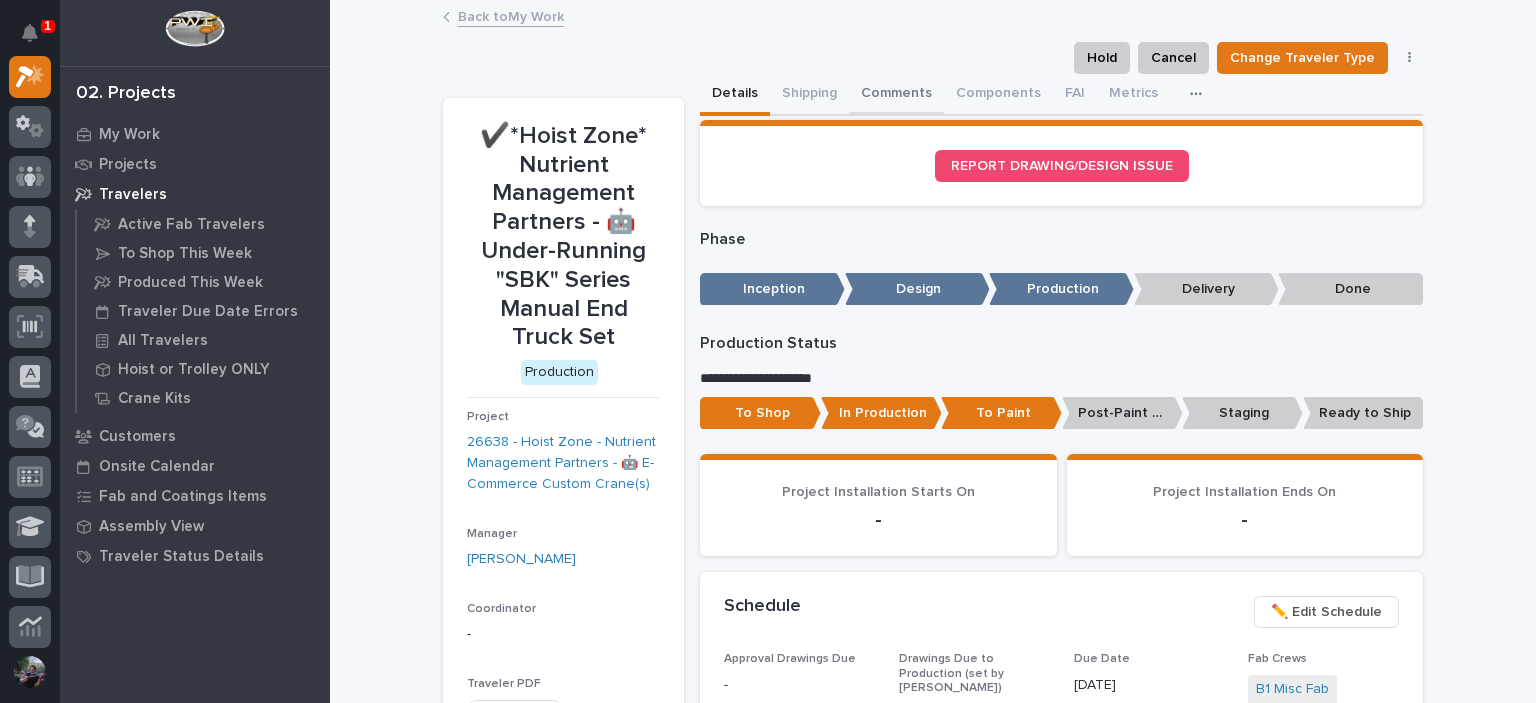click on "Comments" at bounding box center [896, 95] 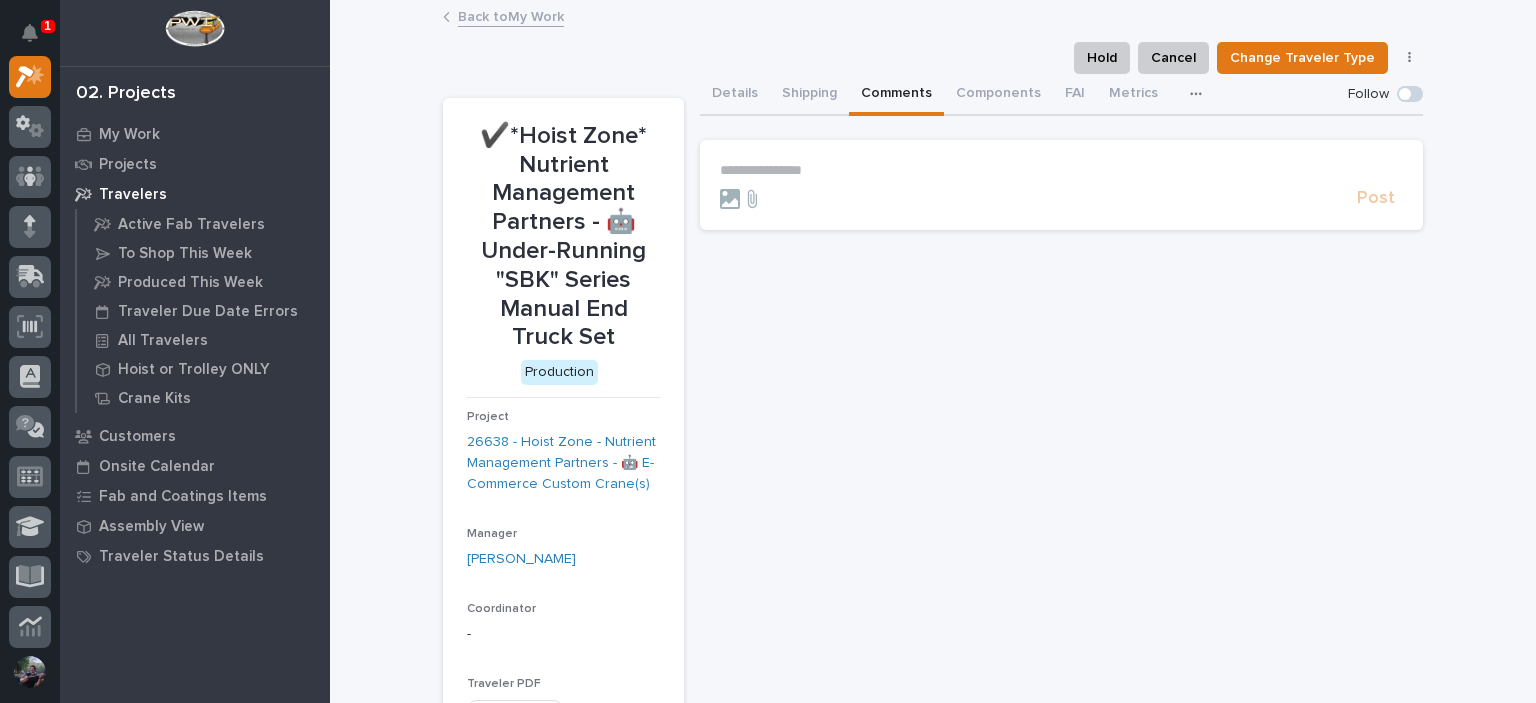 click on "**********" at bounding box center (1061, 170) 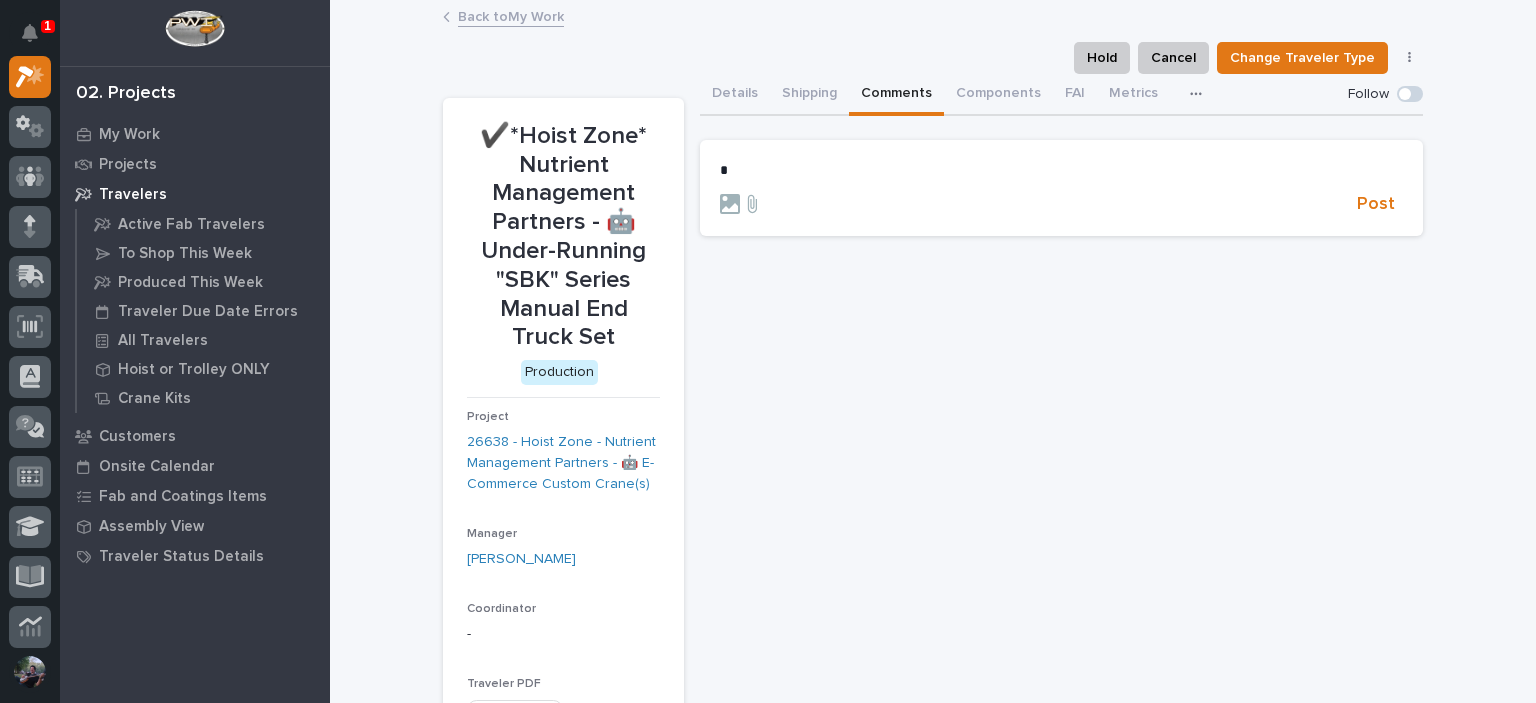 type 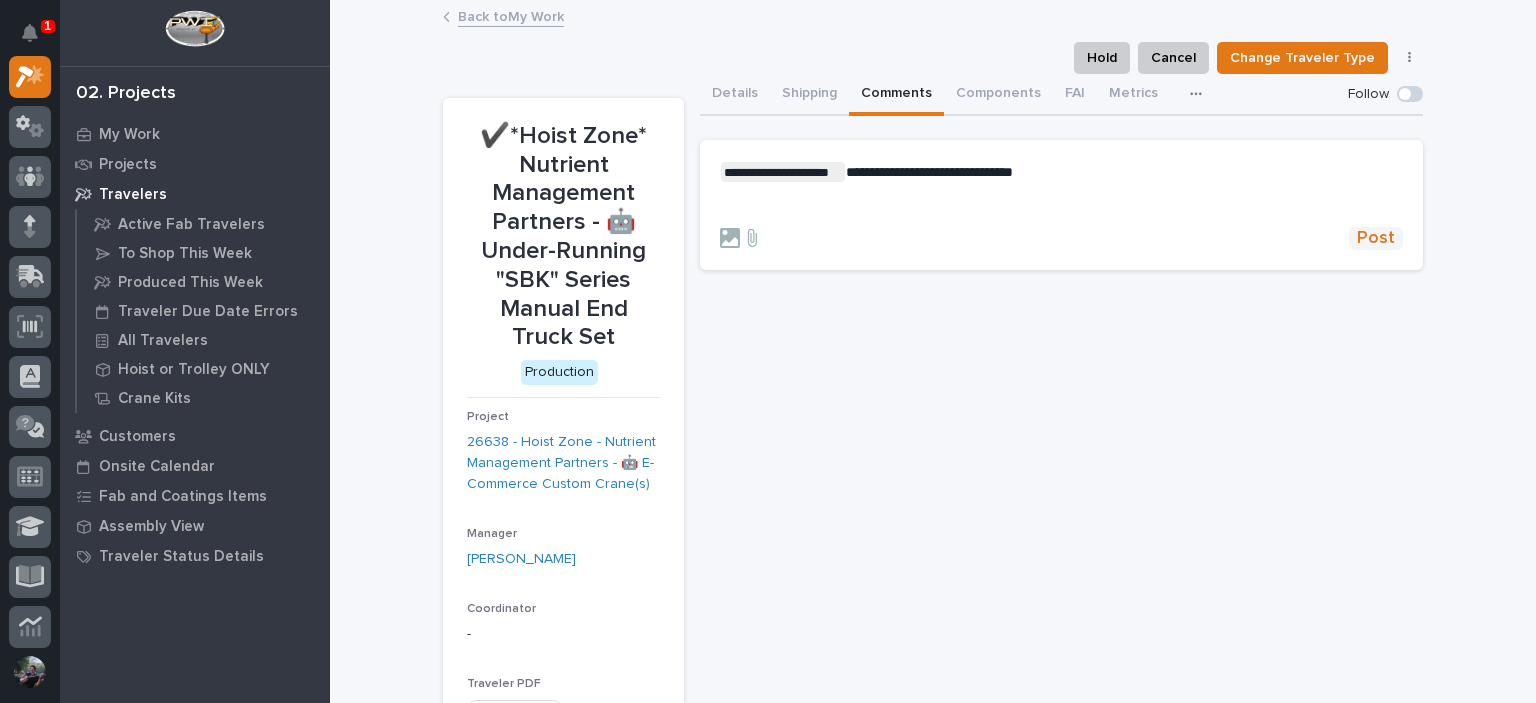 click on "Post" at bounding box center [1376, 238] 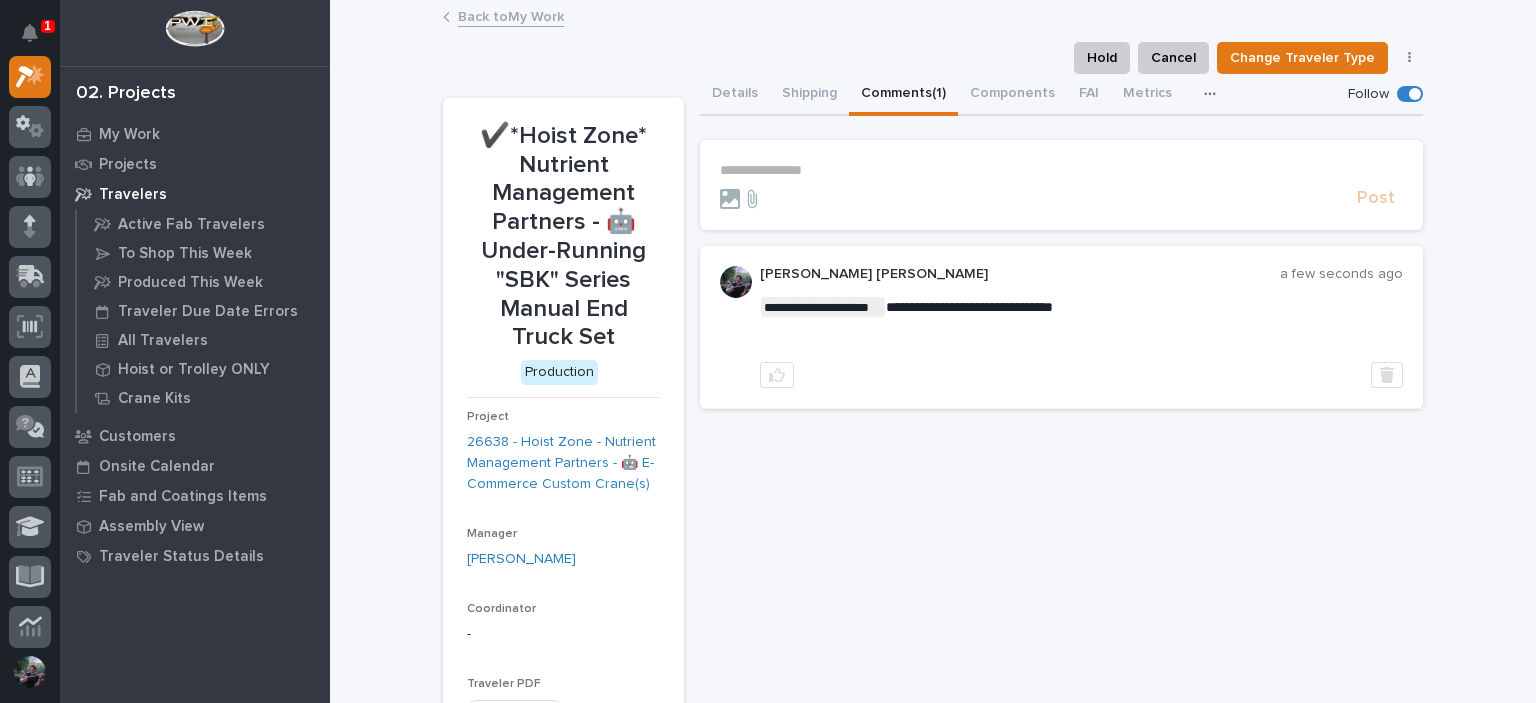 click on "**********" at bounding box center (933, 567) 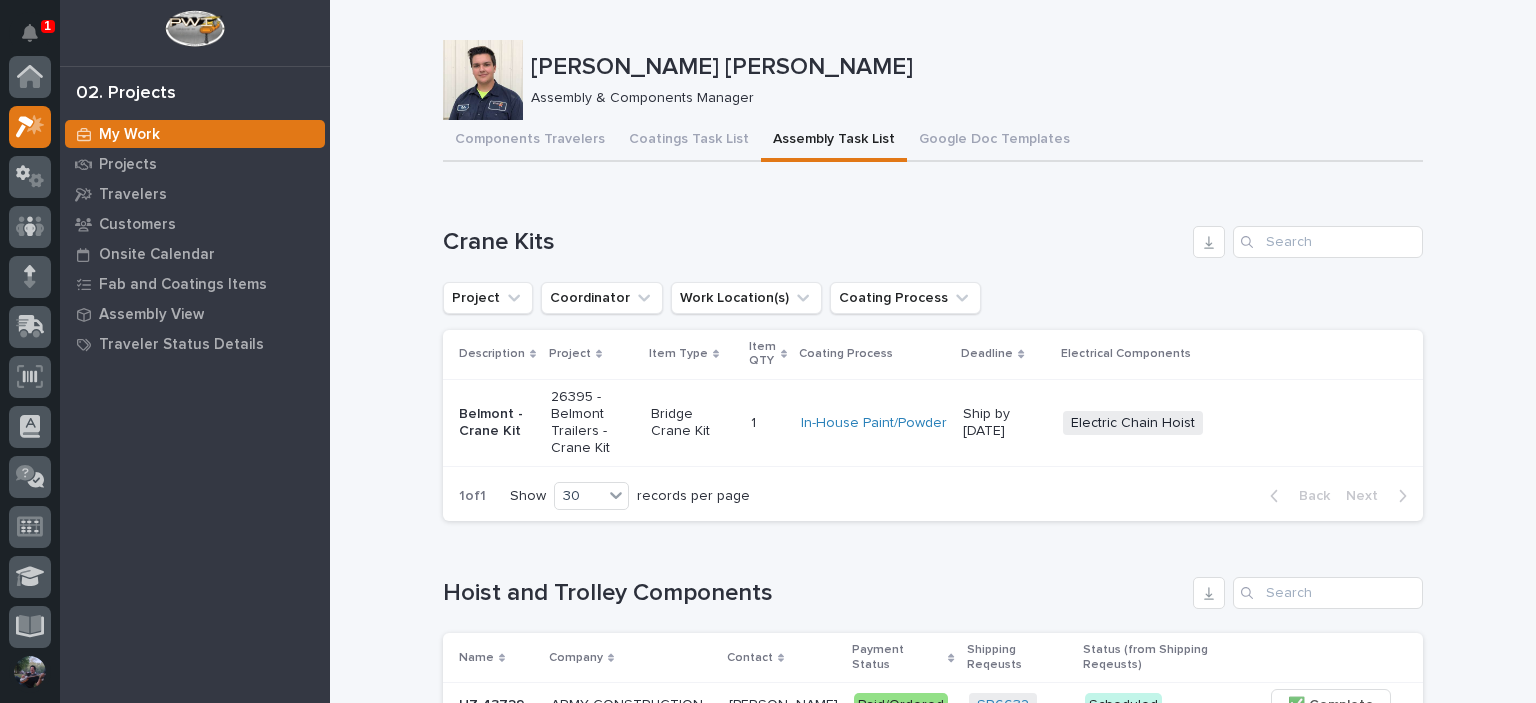 scroll, scrollTop: 50, scrollLeft: 0, axis: vertical 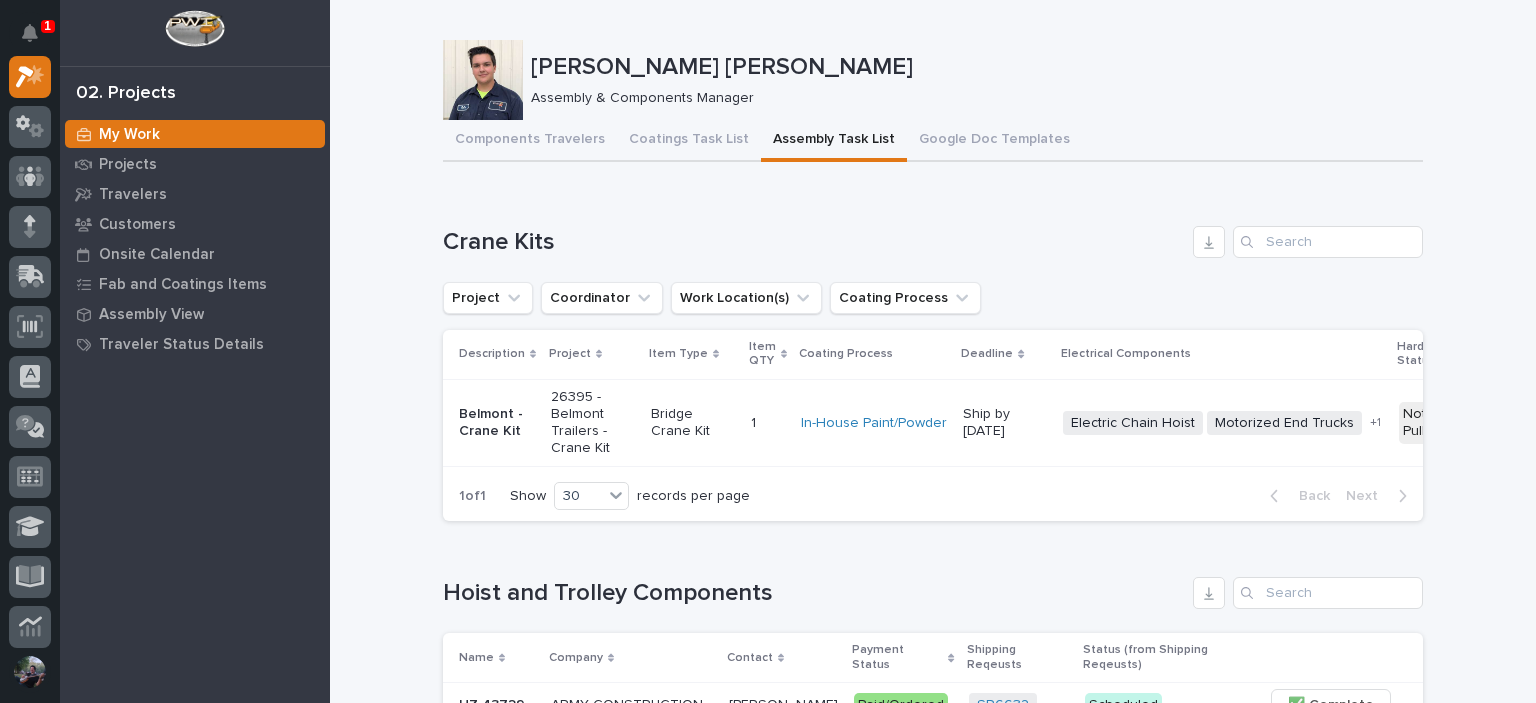 click on "Kyle Dean Miller Assembly & Components Manager" at bounding box center (933, 80) 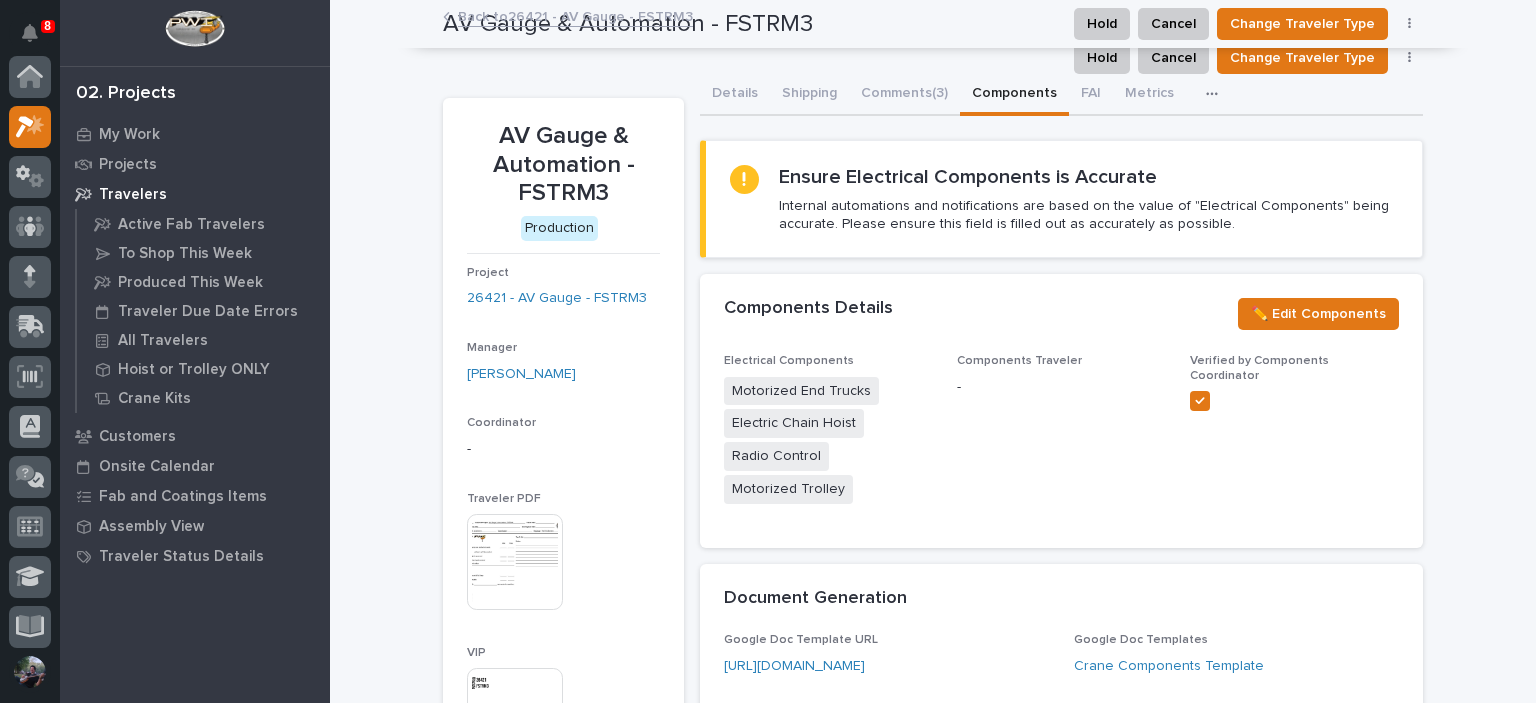 scroll, scrollTop: 0, scrollLeft: 0, axis: both 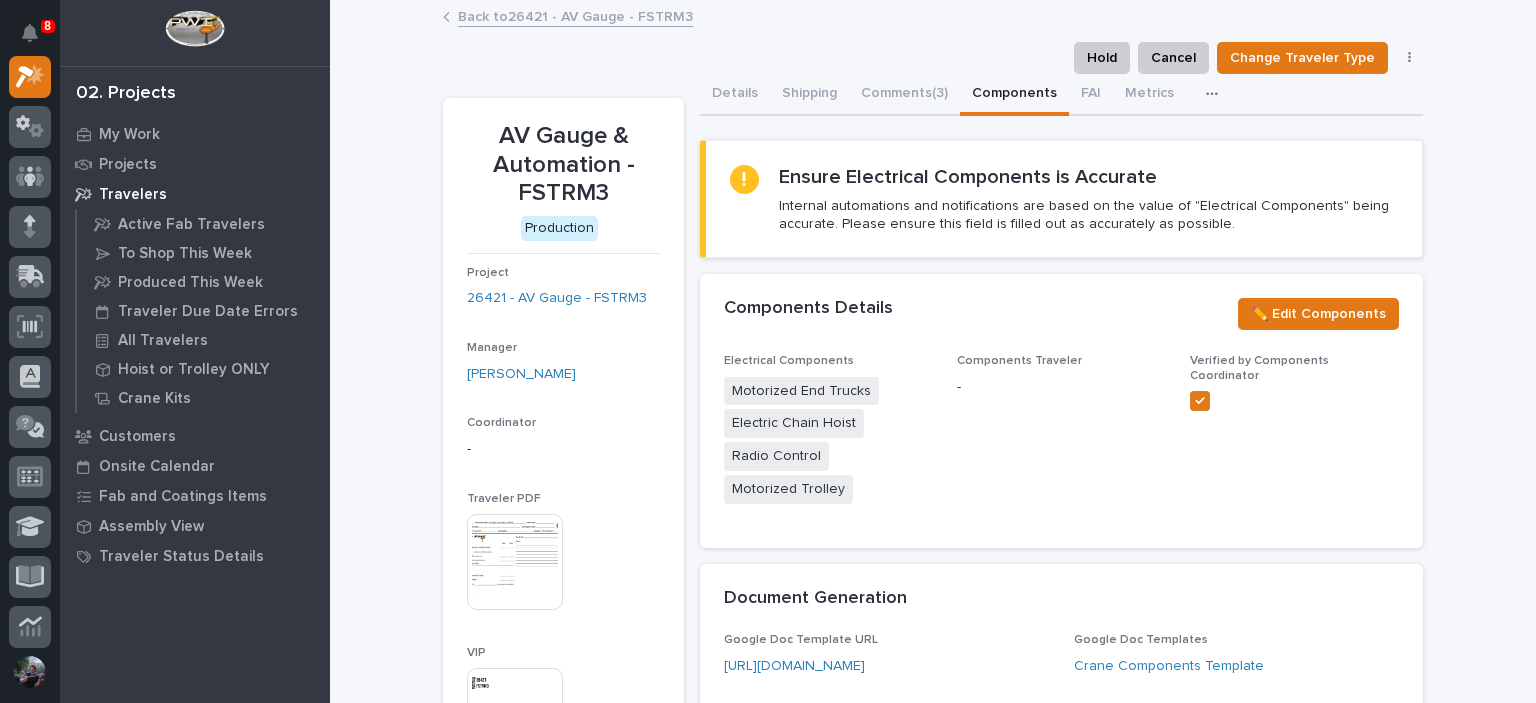 click on "Hold Cancel Change Traveler Type Regenerate PDF Generate VIP" at bounding box center (933, 58) 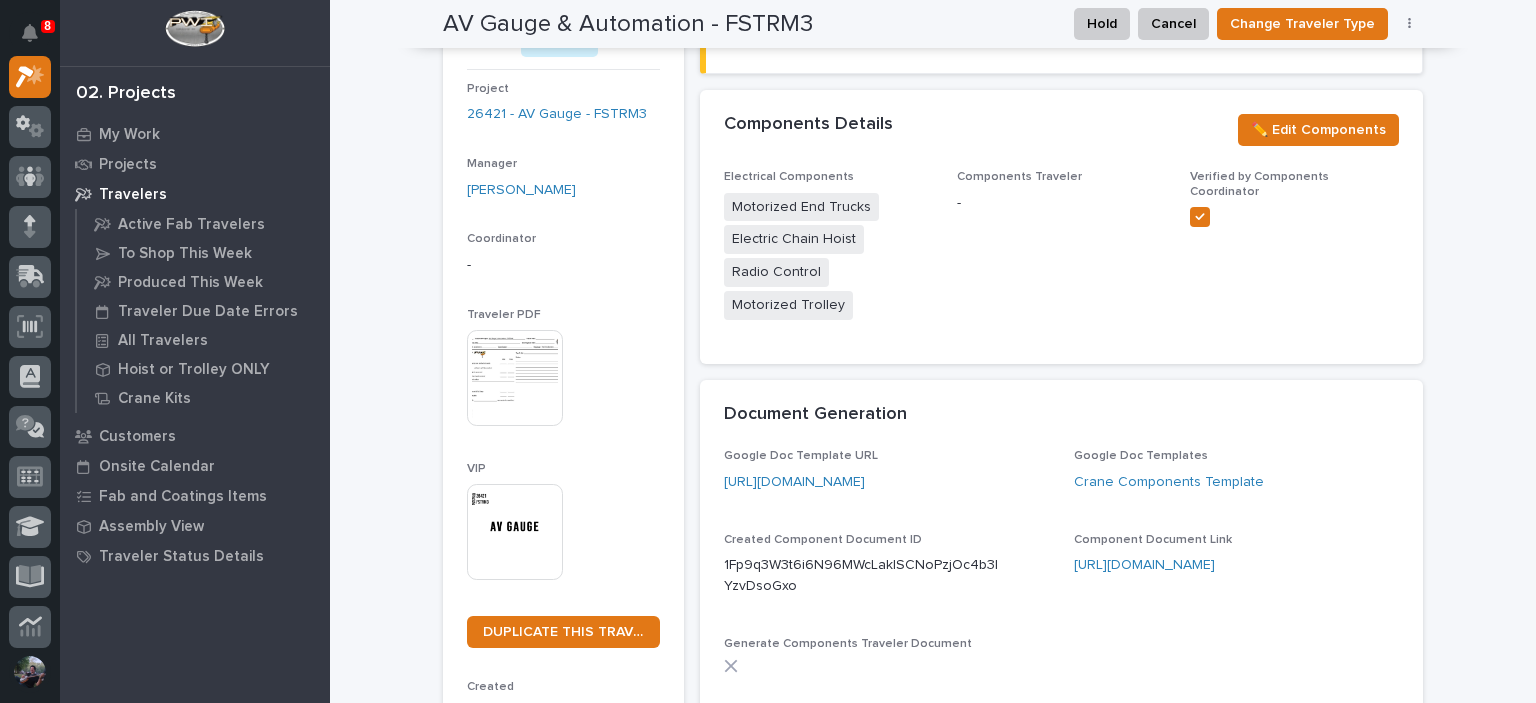scroll, scrollTop: 0, scrollLeft: 0, axis: both 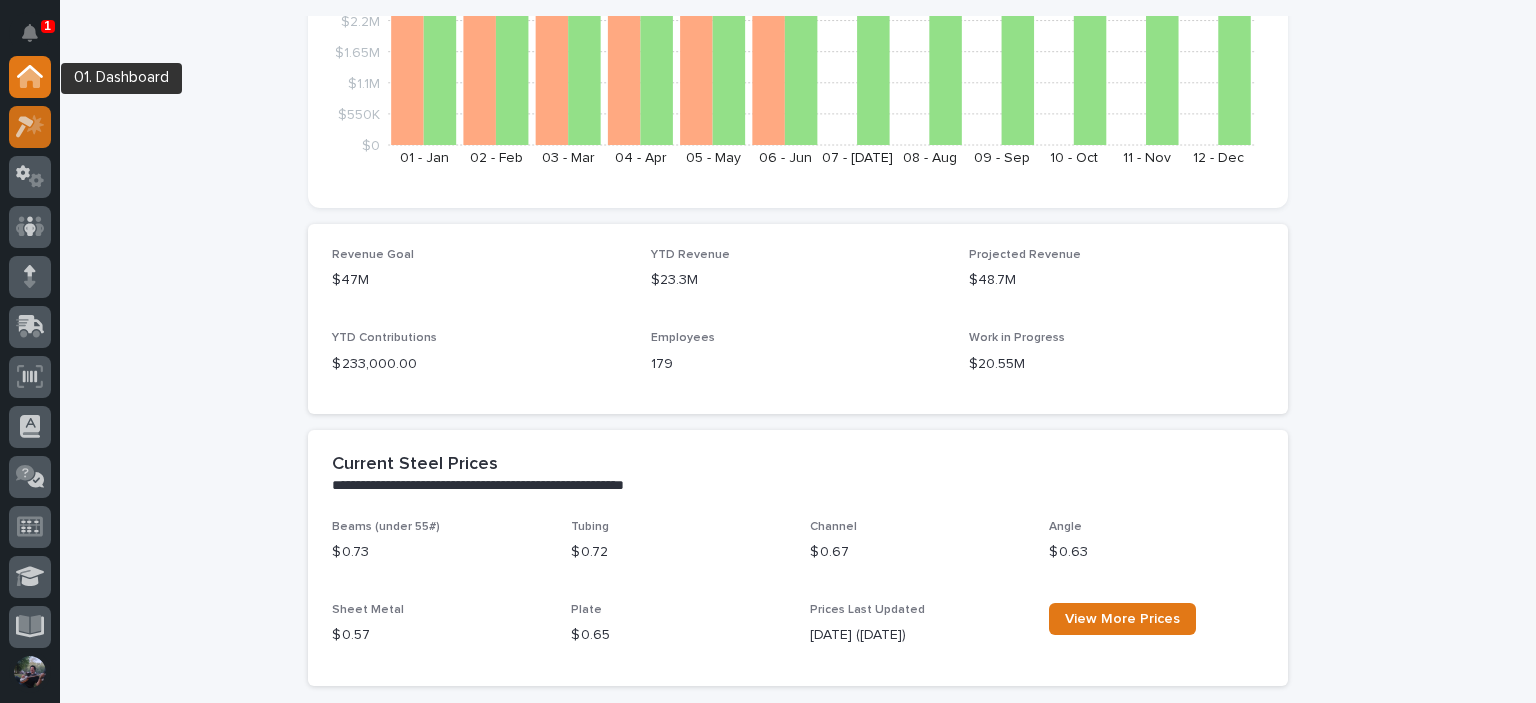 click at bounding box center [30, 353] 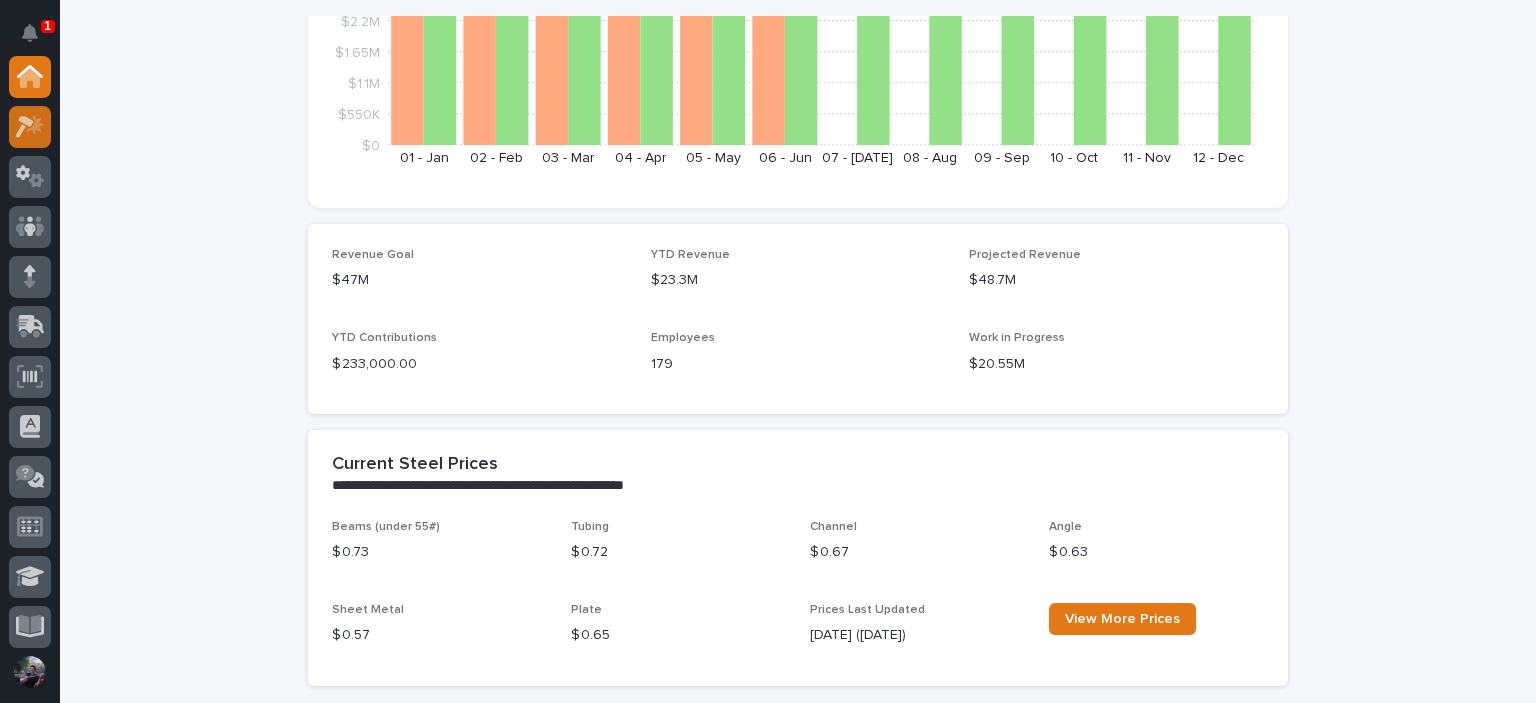 click at bounding box center (30, 127) 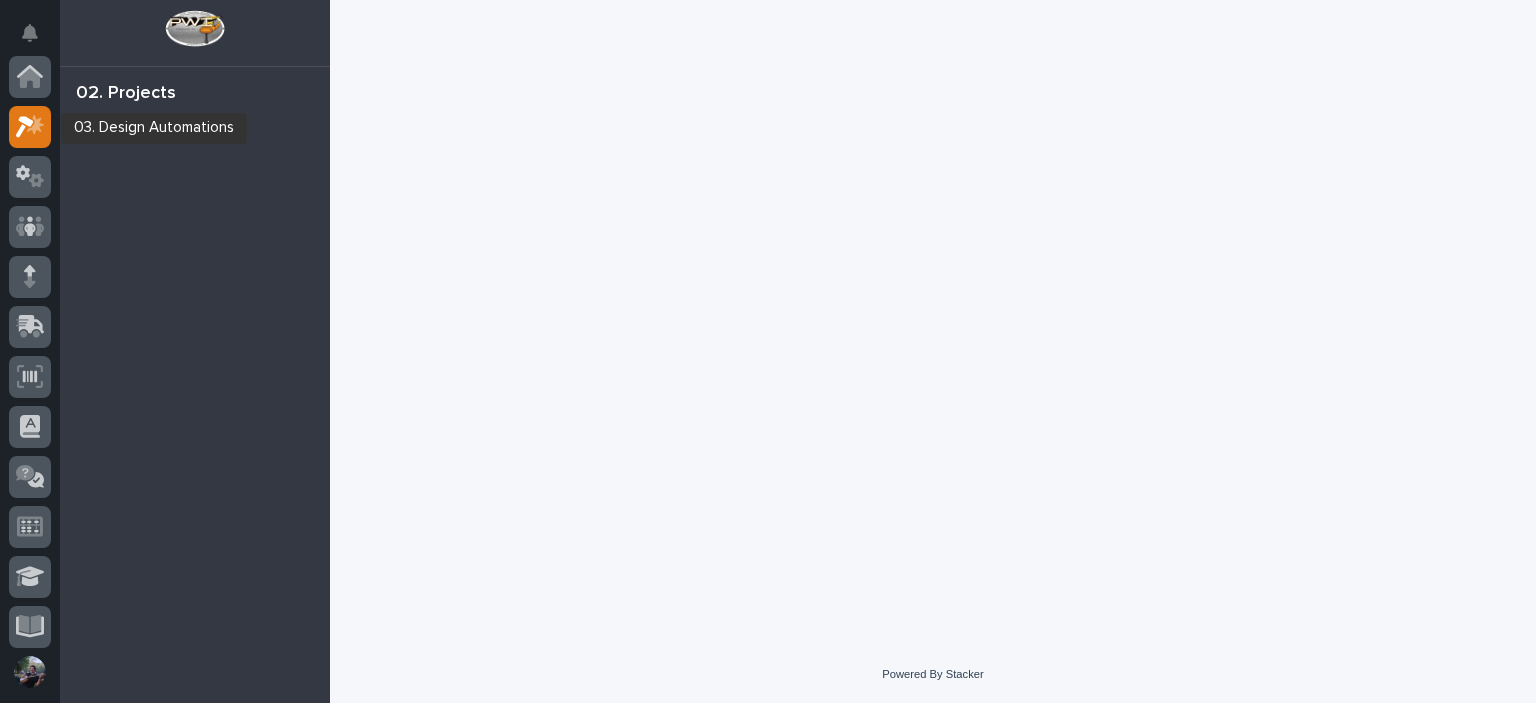 scroll, scrollTop: 50, scrollLeft: 0, axis: vertical 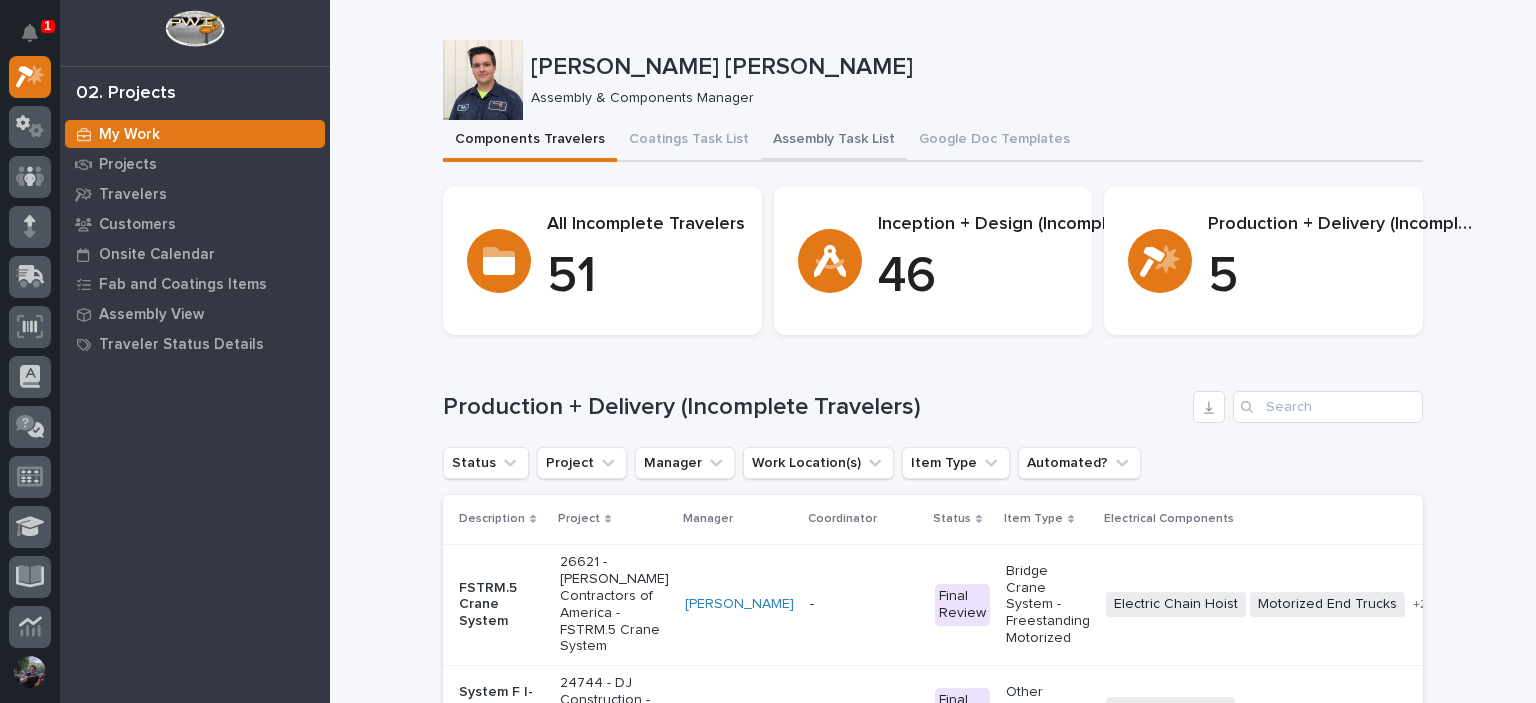 click on "Assembly Task List" at bounding box center [834, 141] 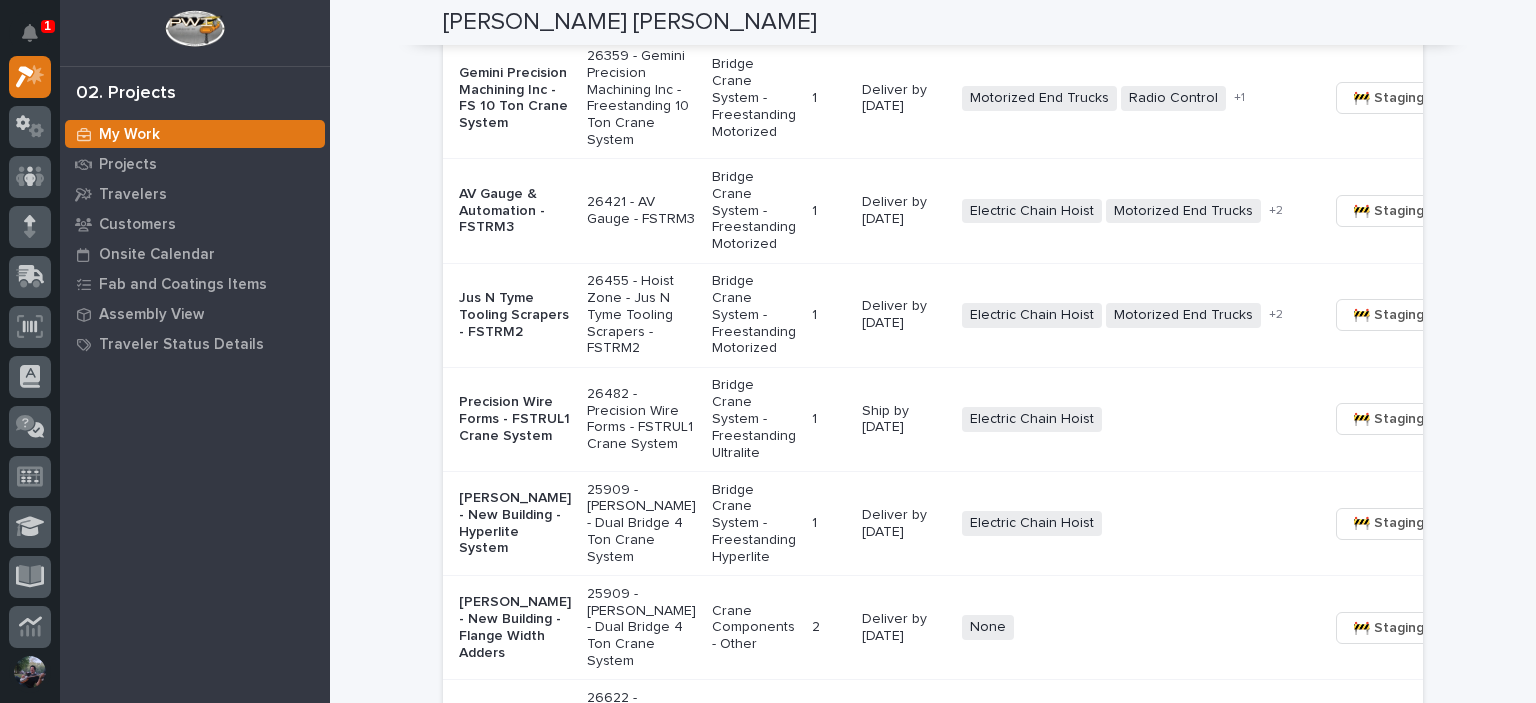 scroll, scrollTop: 1866, scrollLeft: 0, axis: vertical 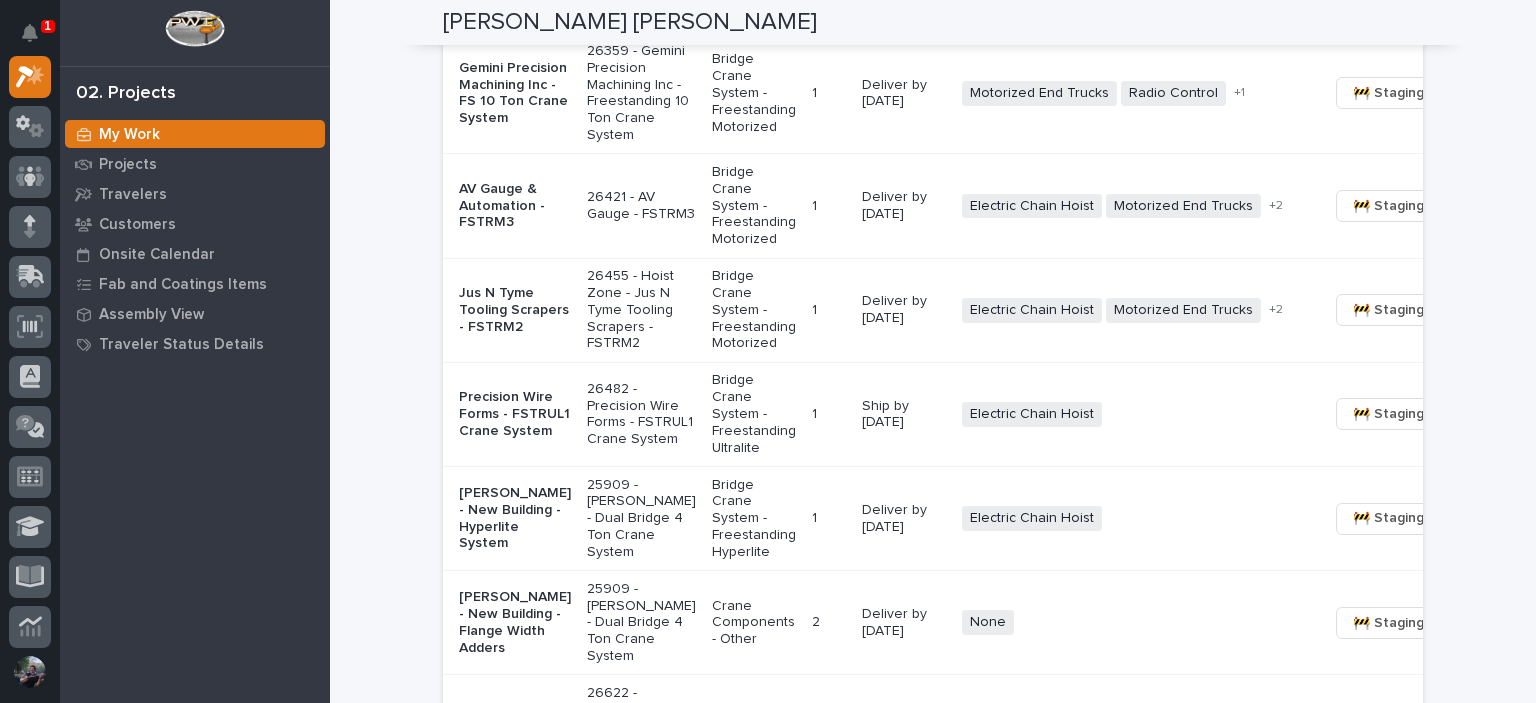 click on "Jus N Tyme Tooling Scrapers - FSTRM2" at bounding box center (515, 310) 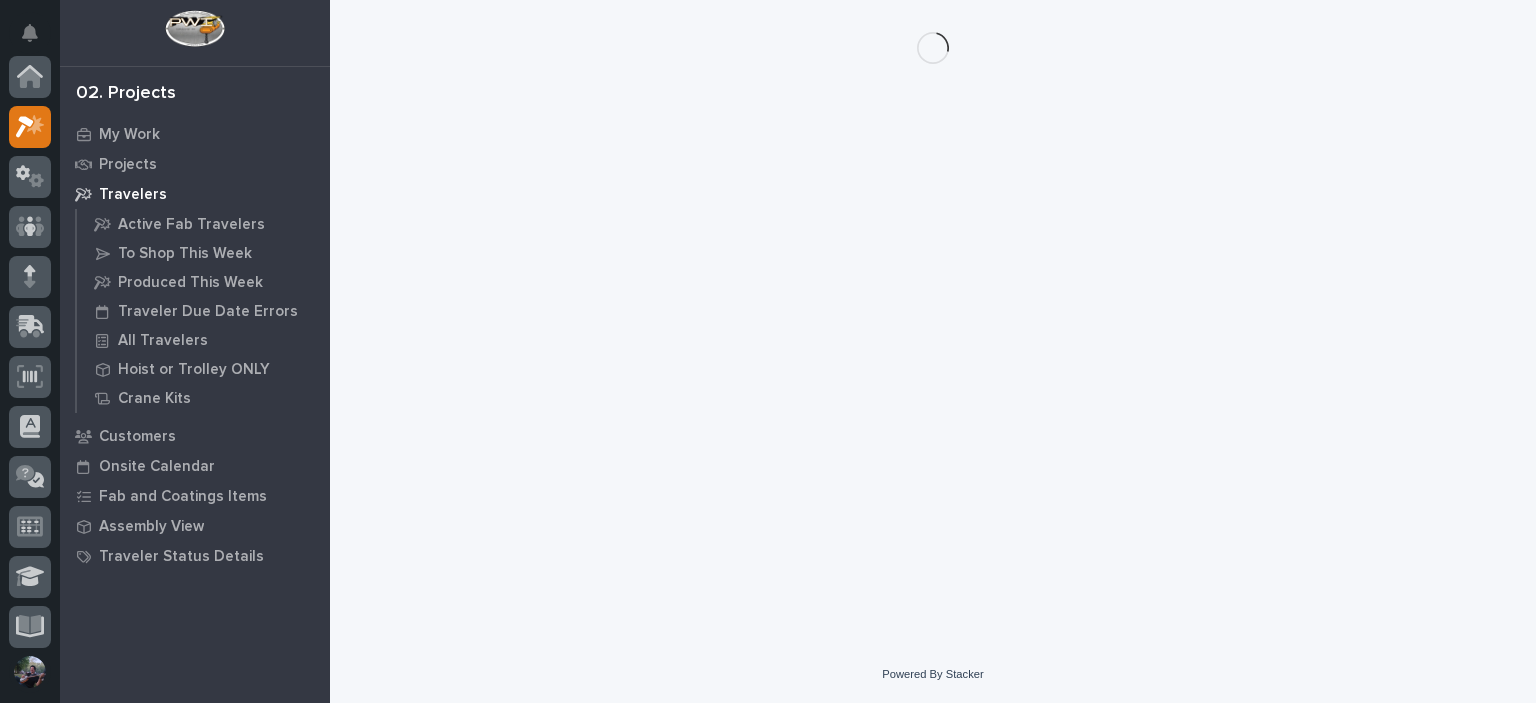 scroll, scrollTop: 0, scrollLeft: 0, axis: both 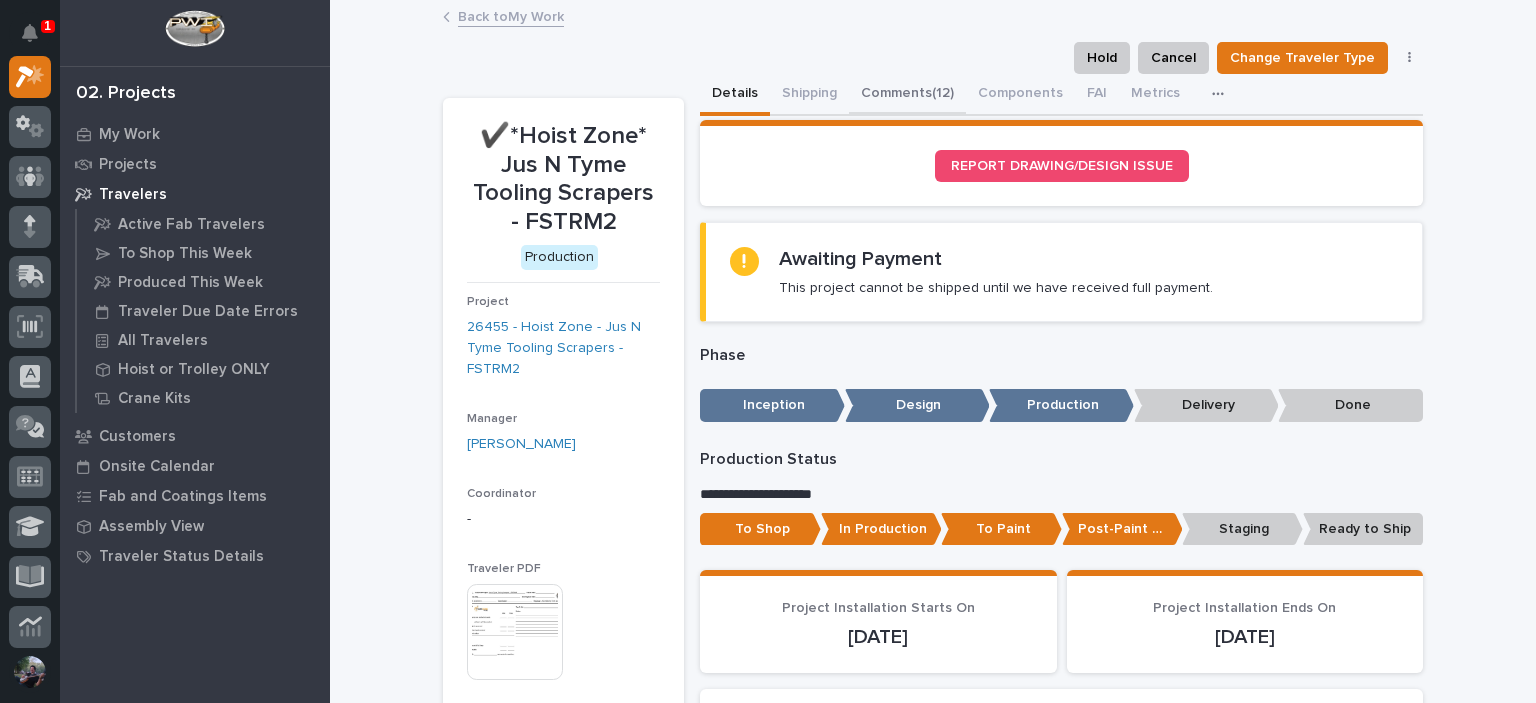 click on "Comments  (12)" at bounding box center (907, 95) 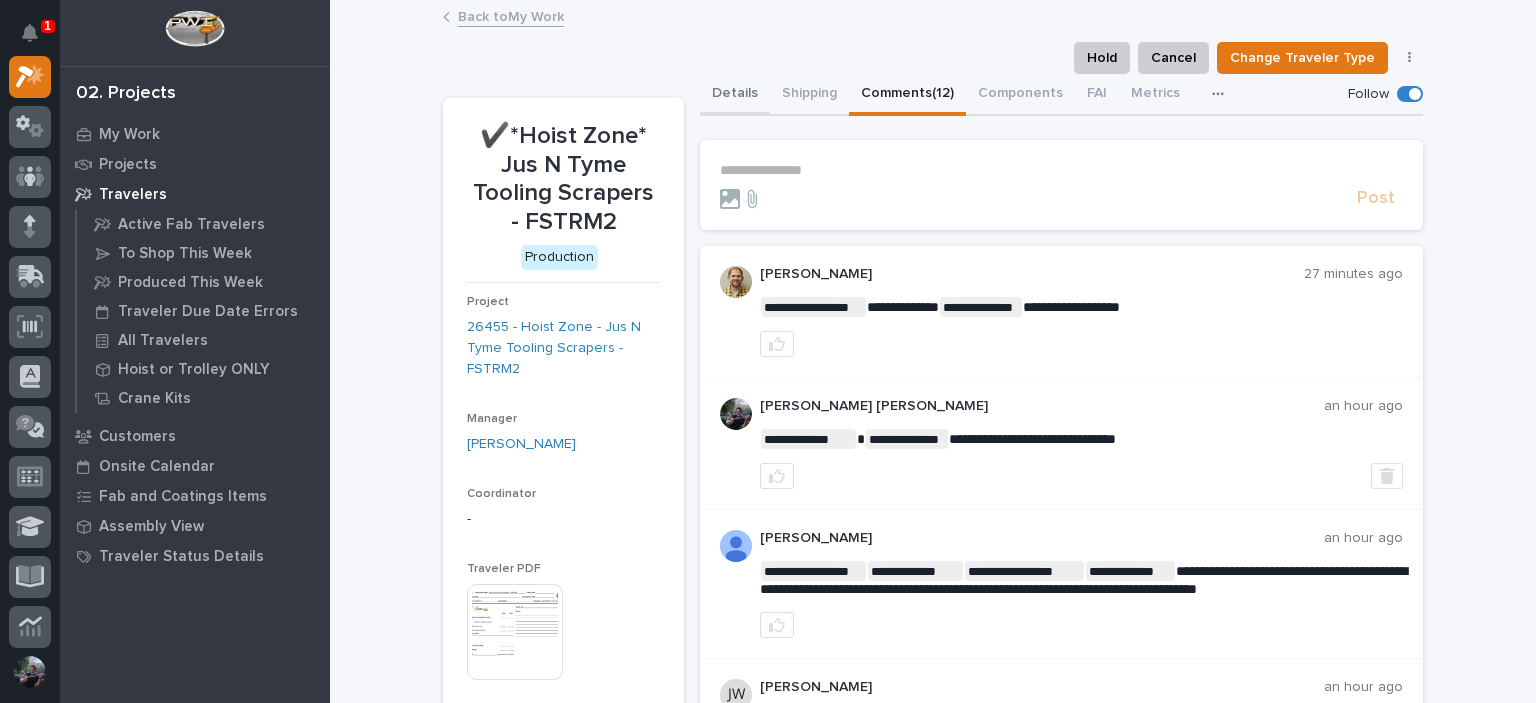 click on "Details" at bounding box center (735, 95) 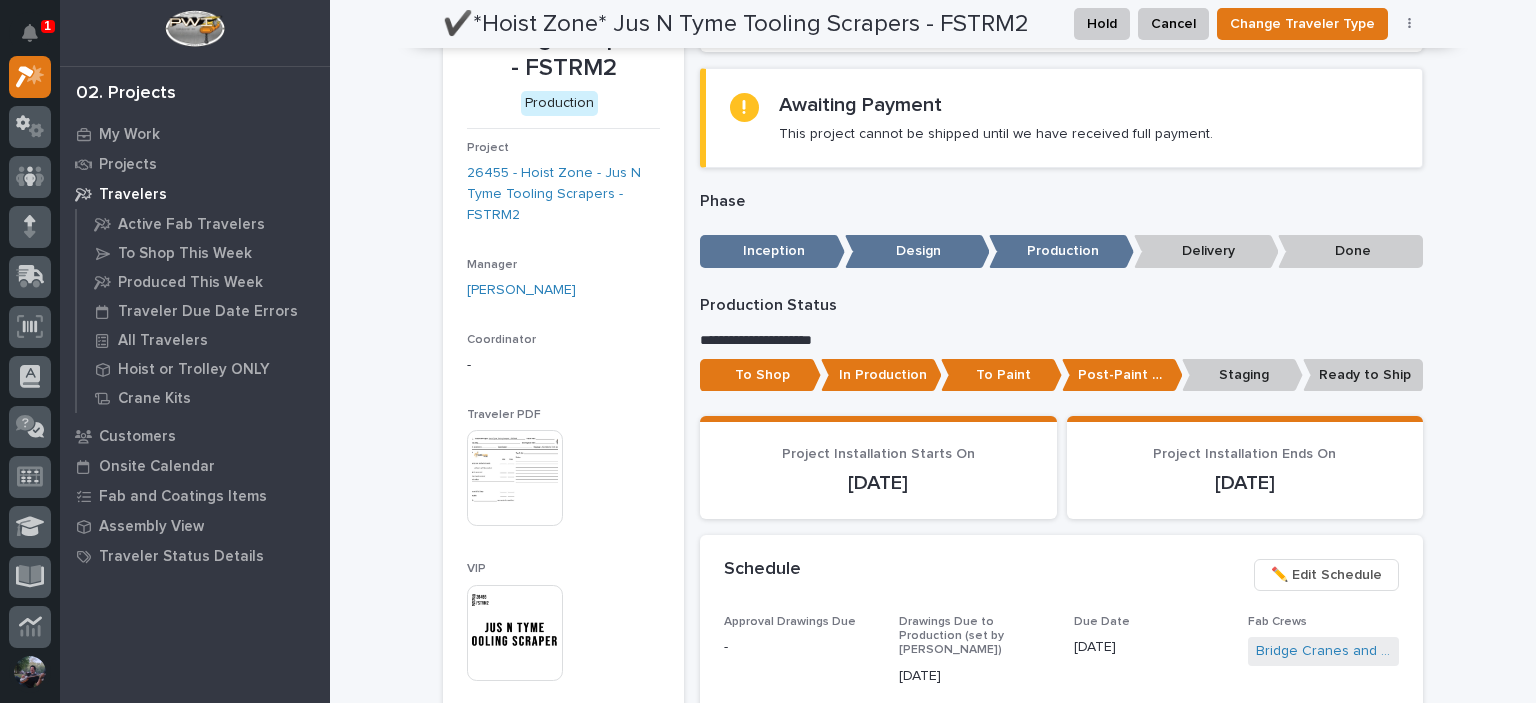 scroll, scrollTop: 0, scrollLeft: 0, axis: both 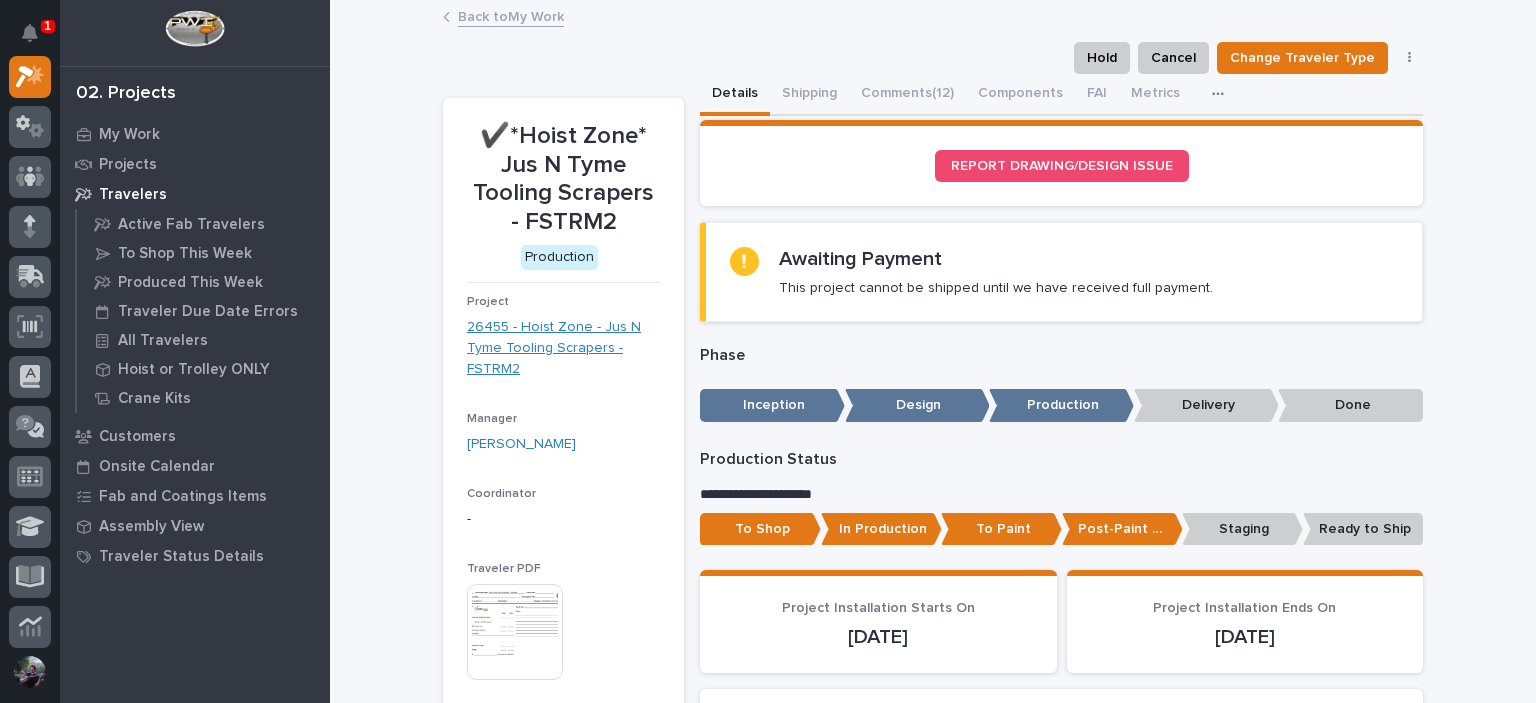 click on "26455 - Hoist Zone - Jus N Tyme Tooling Scrapers - FSTRM2" at bounding box center [563, 348] 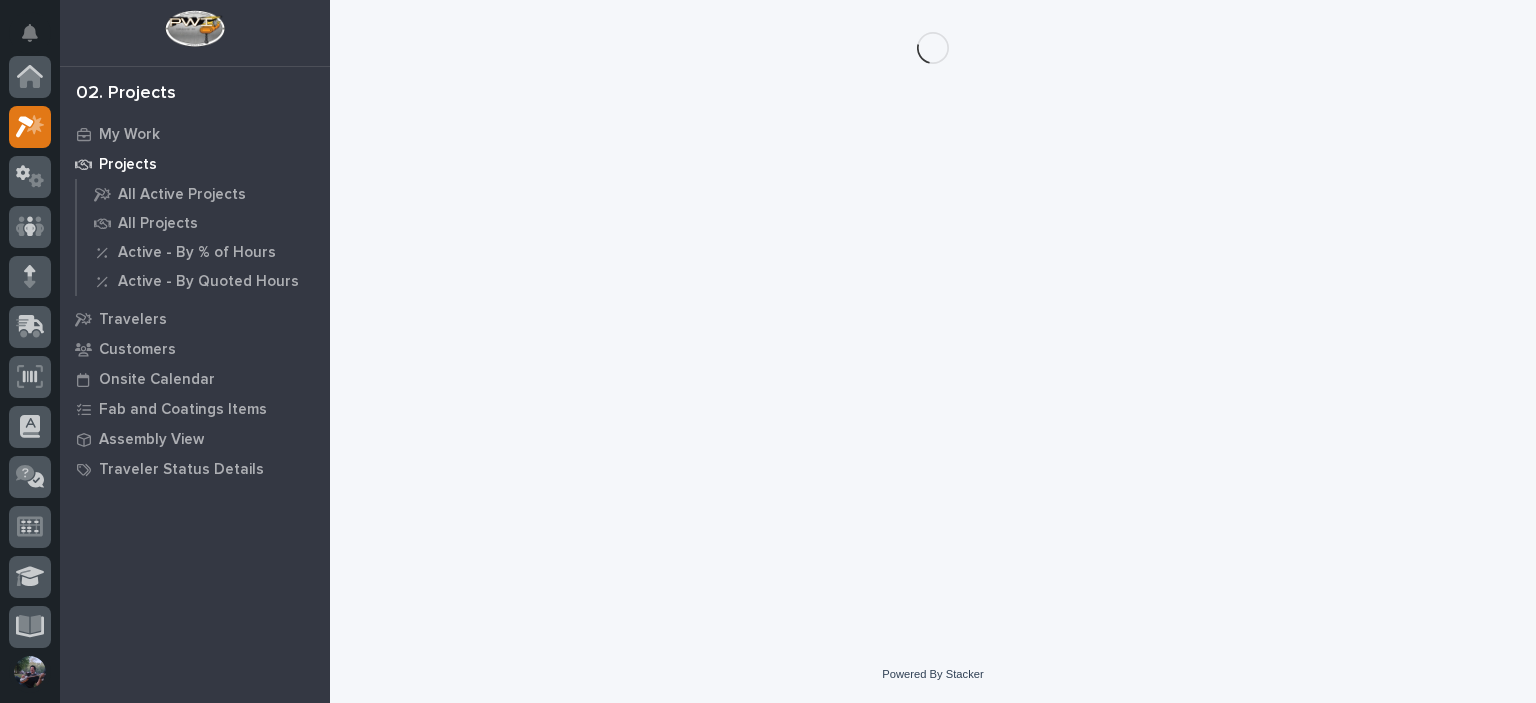 scroll, scrollTop: 50, scrollLeft: 0, axis: vertical 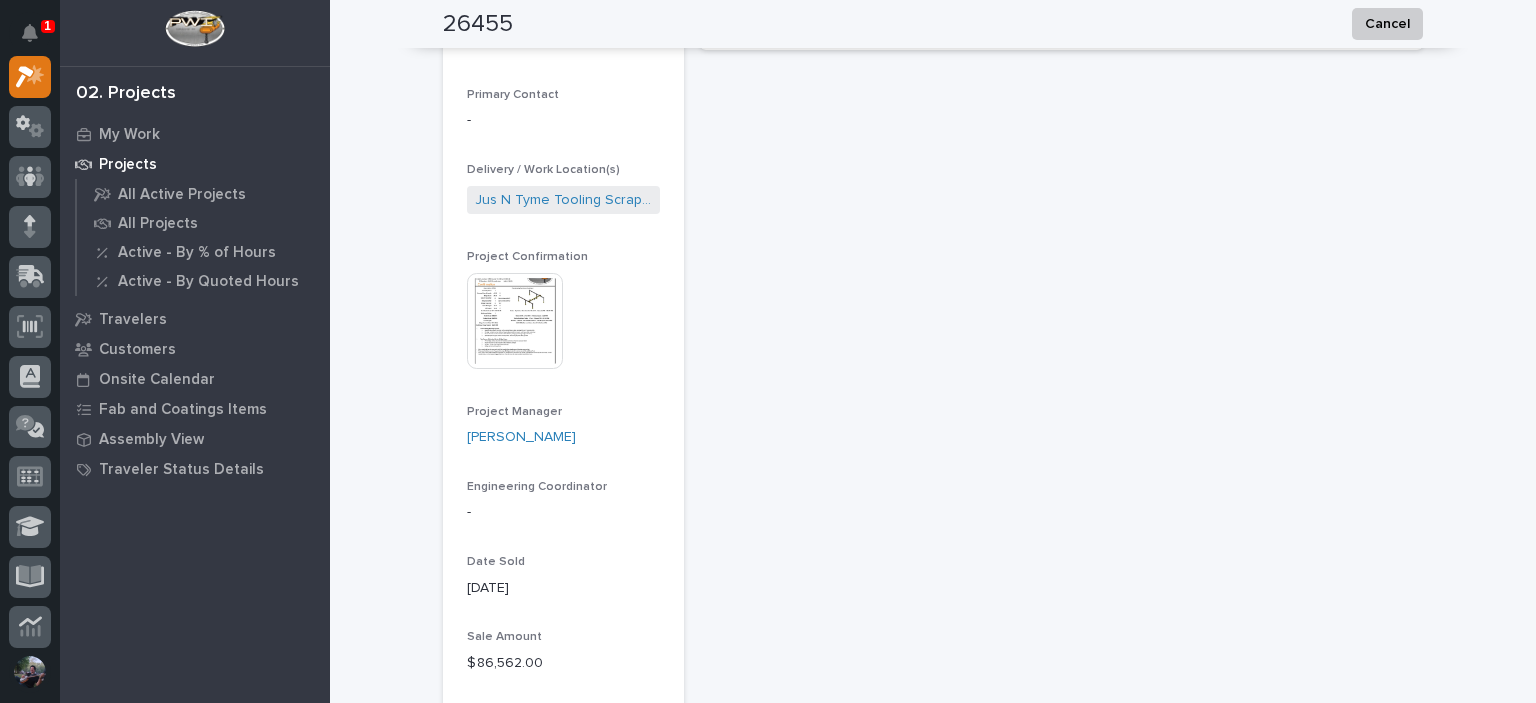 click at bounding box center [515, 321] 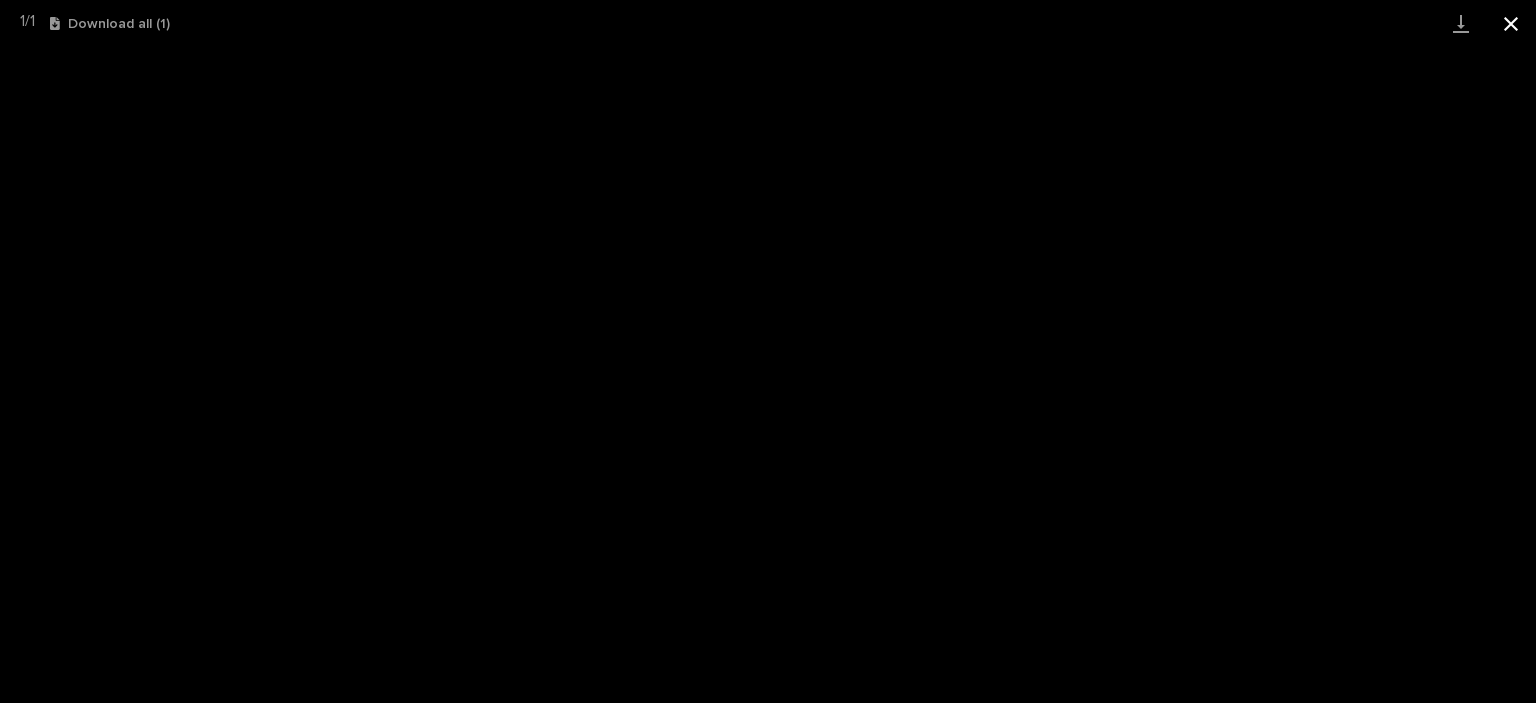 click at bounding box center (1511, 23) 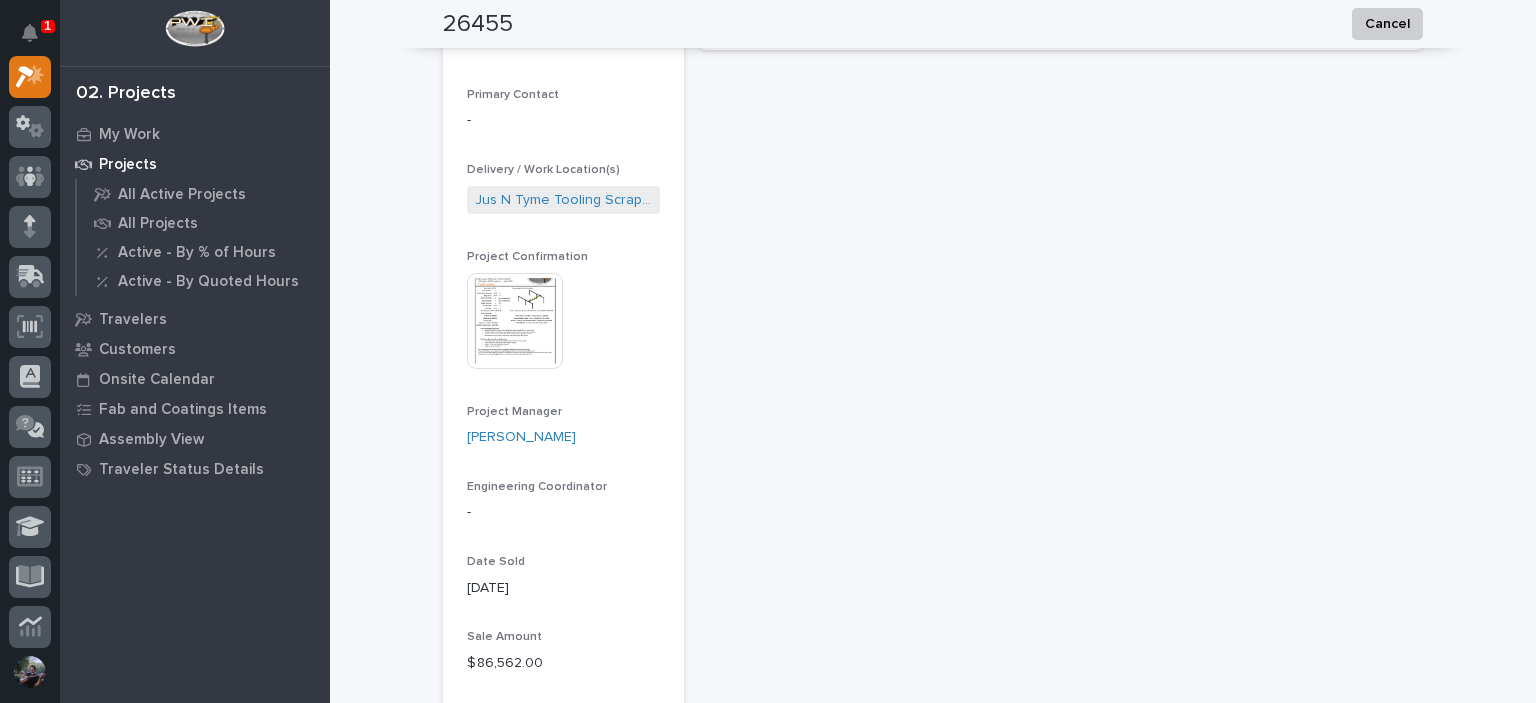 click on "**********" at bounding box center (1061, 792) 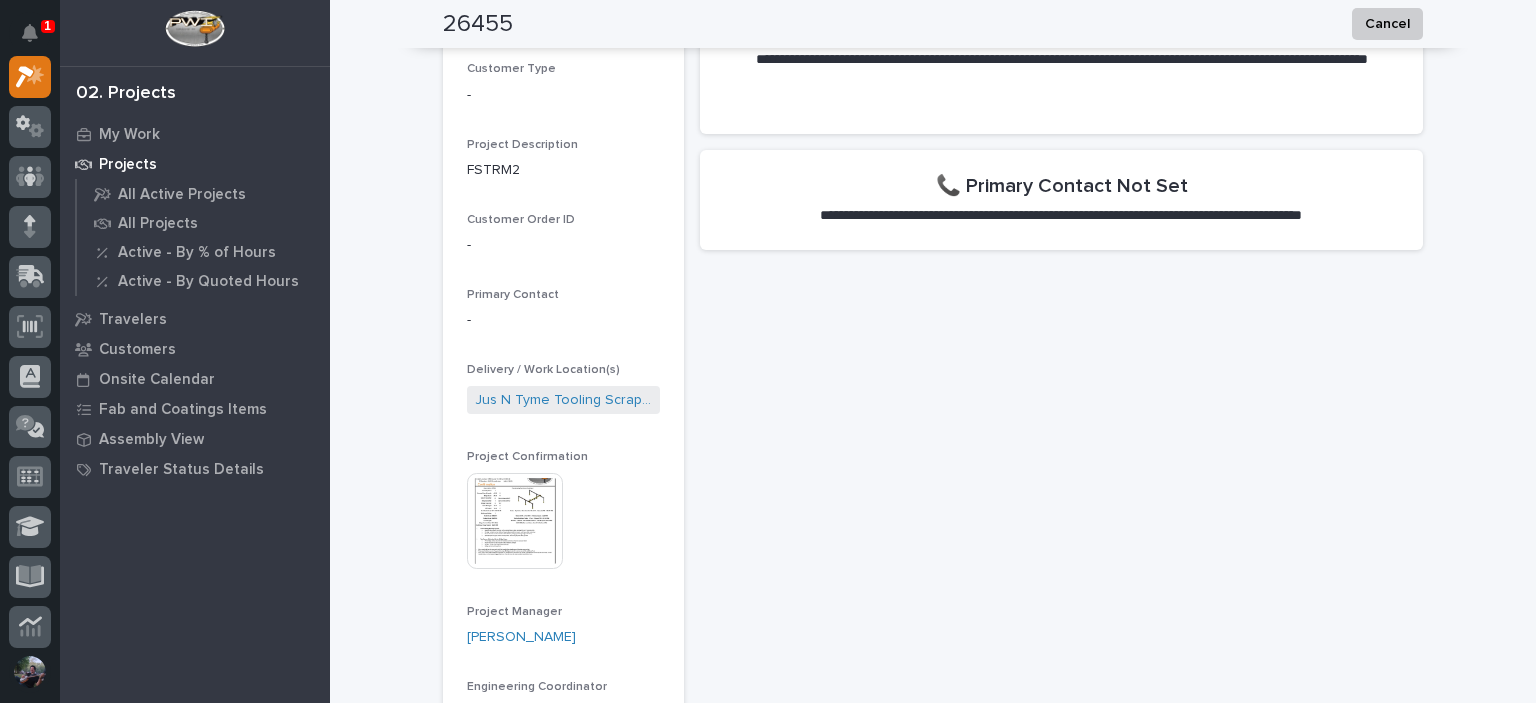 scroll, scrollTop: 800, scrollLeft: 0, axis: vertical 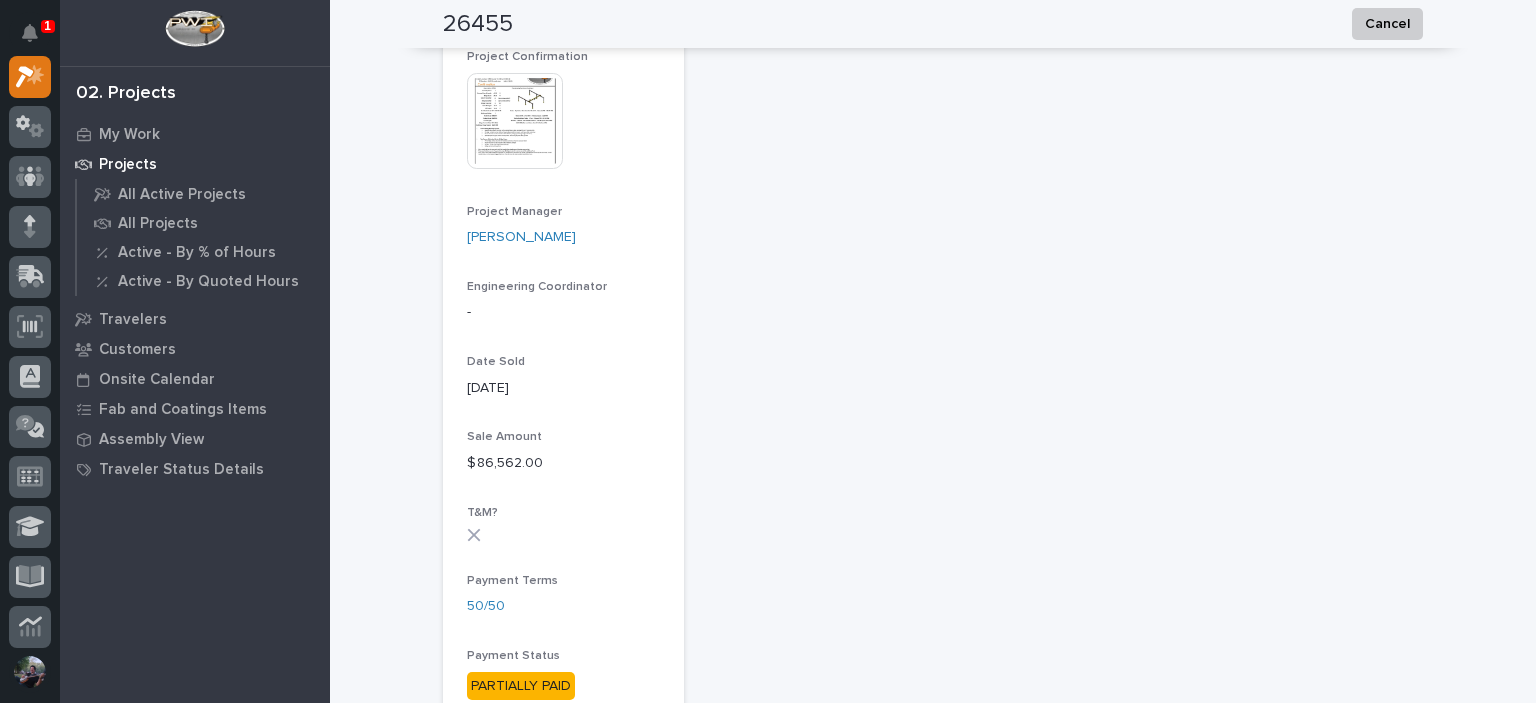 click at bounding box center (515, 121) 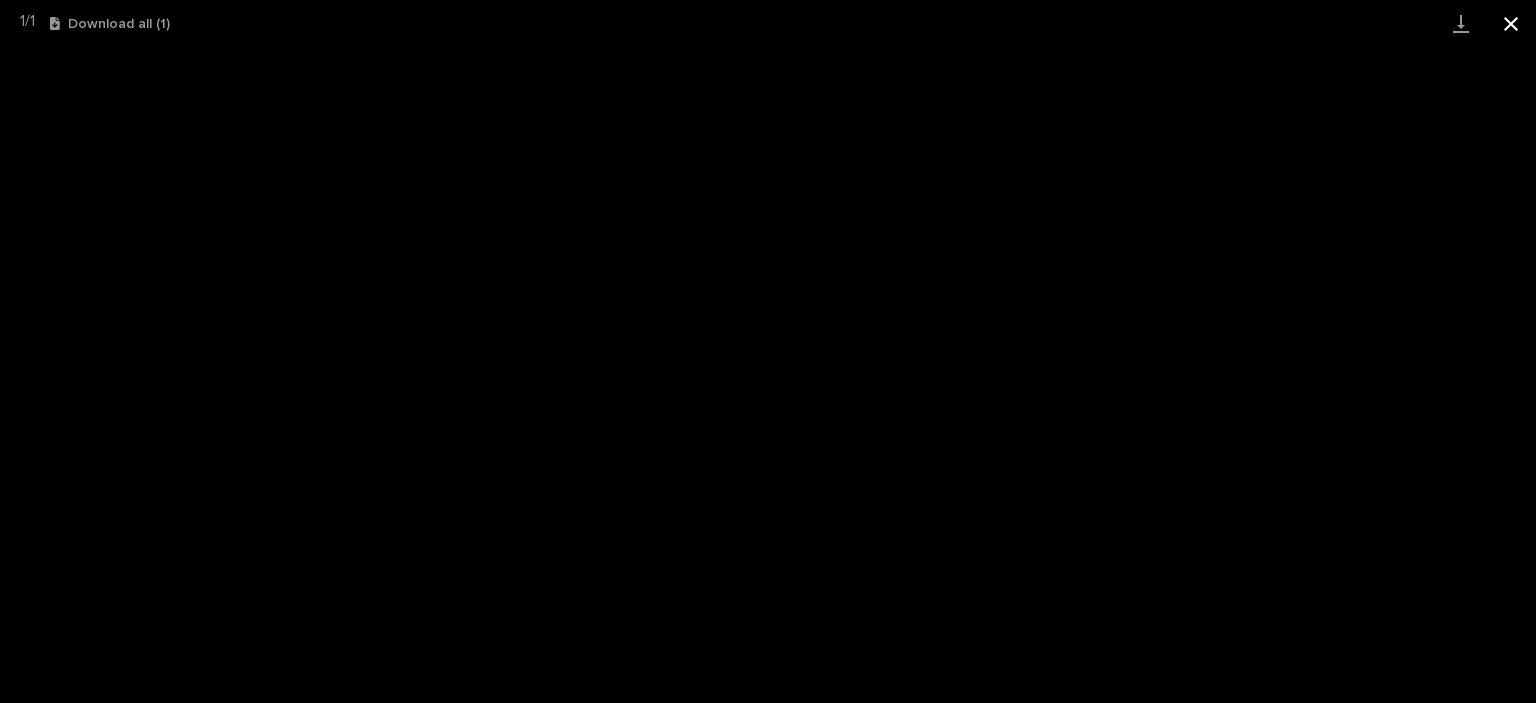 click at bounding box center [1511, 23] 